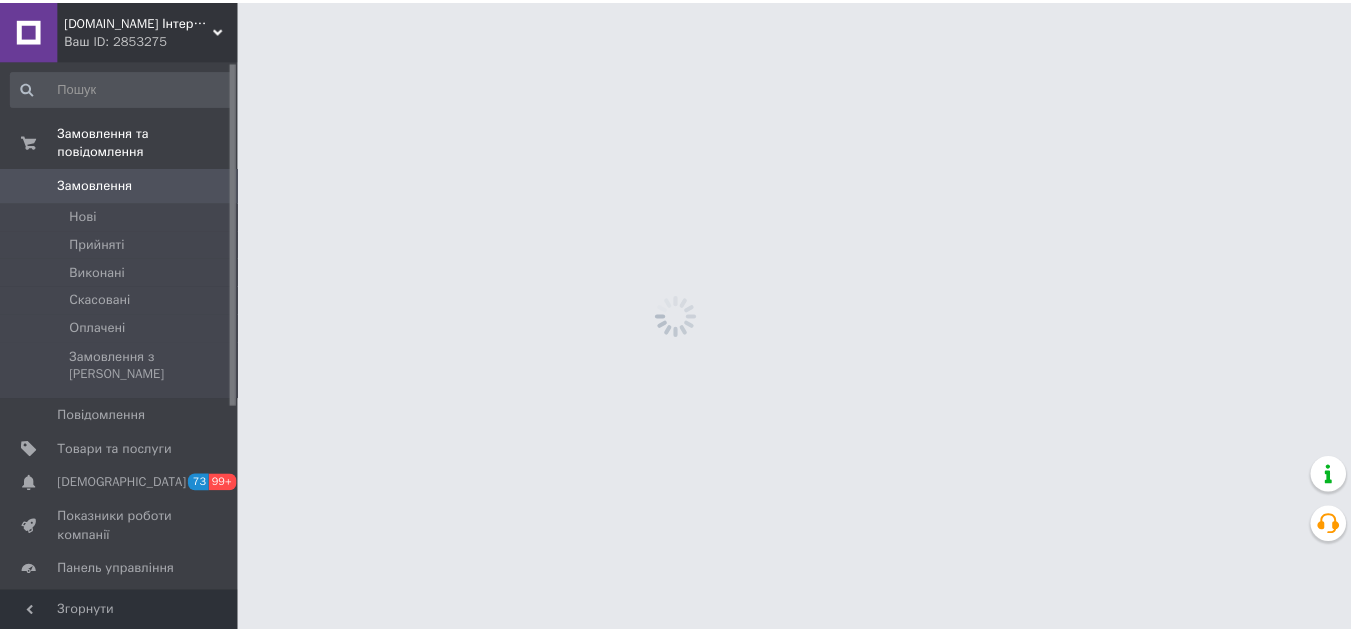 scroll, scrollTop: 0, scrollLeft: 0, axis: both 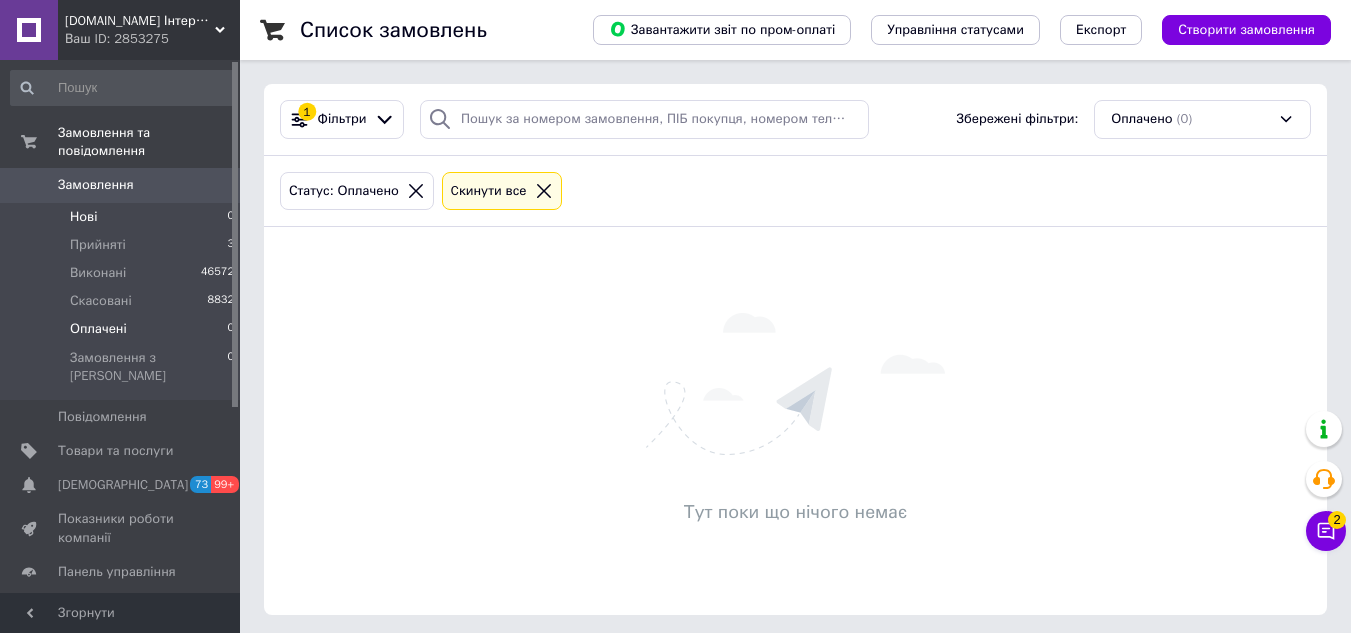 click on "Нові 0" at bounding box center (123, 217) 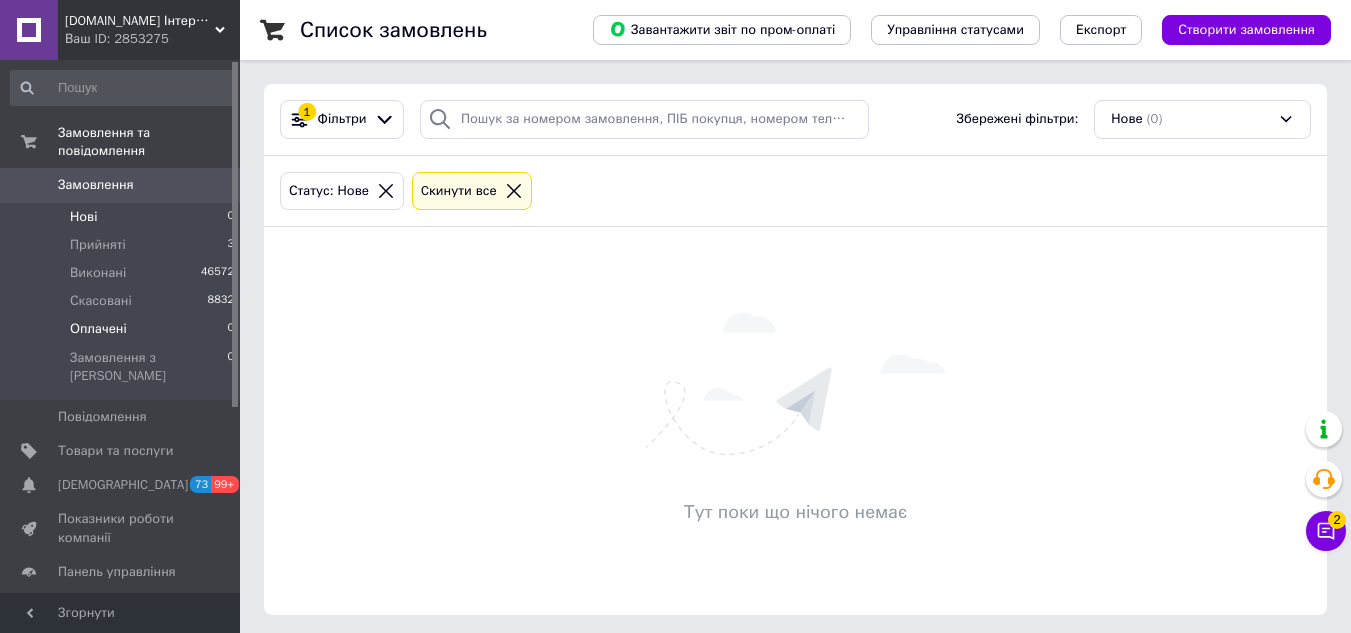click on "Оплачені 0" at bounding box center (123, 329) 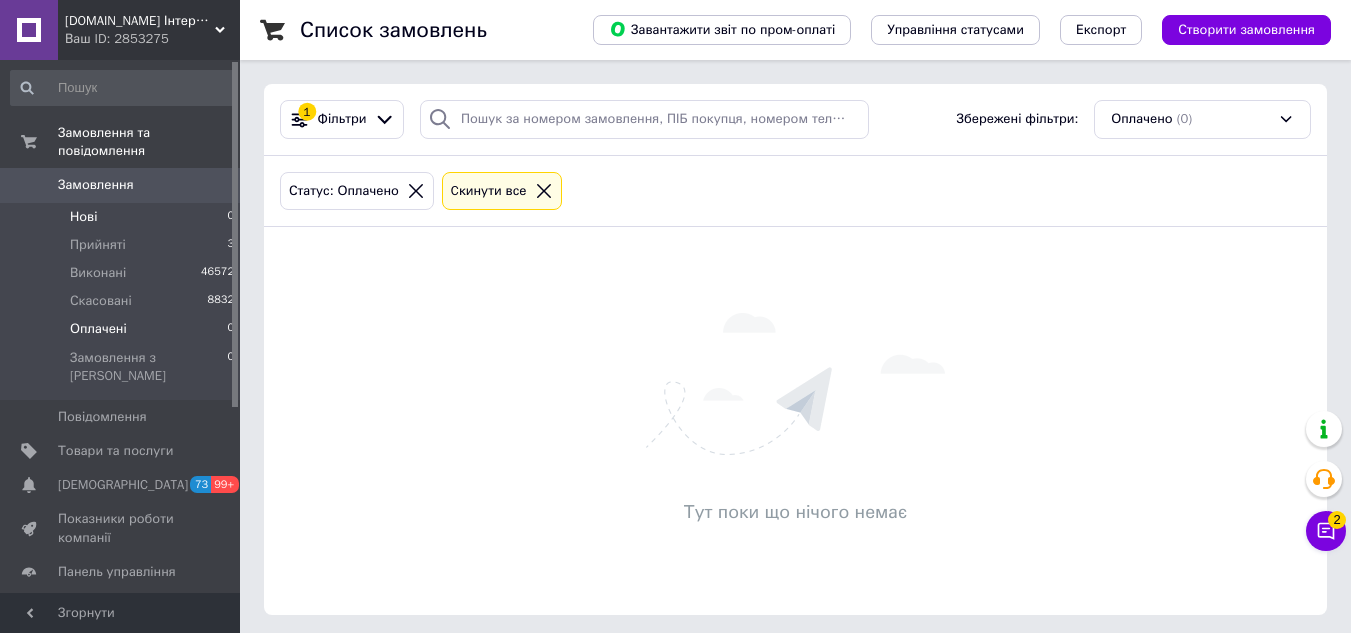 click on "Нові 0" at bounding box center [123, 217] 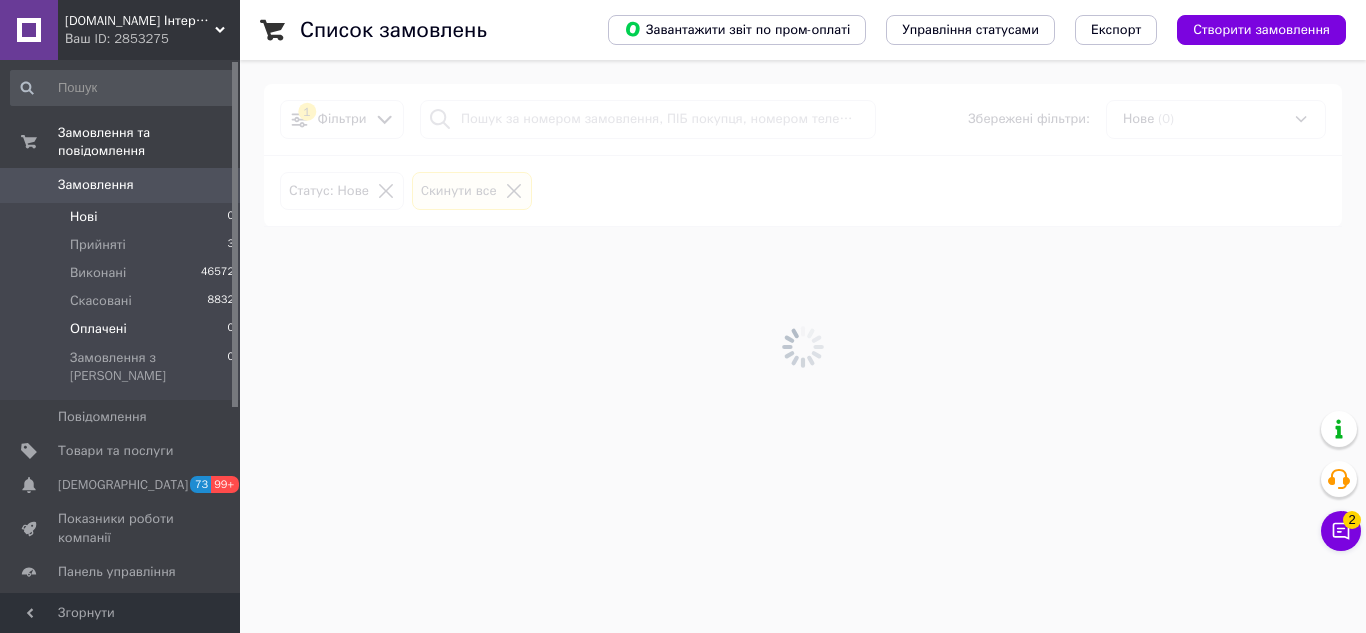 click on "Оплачені" at bounding box center (98, 329) 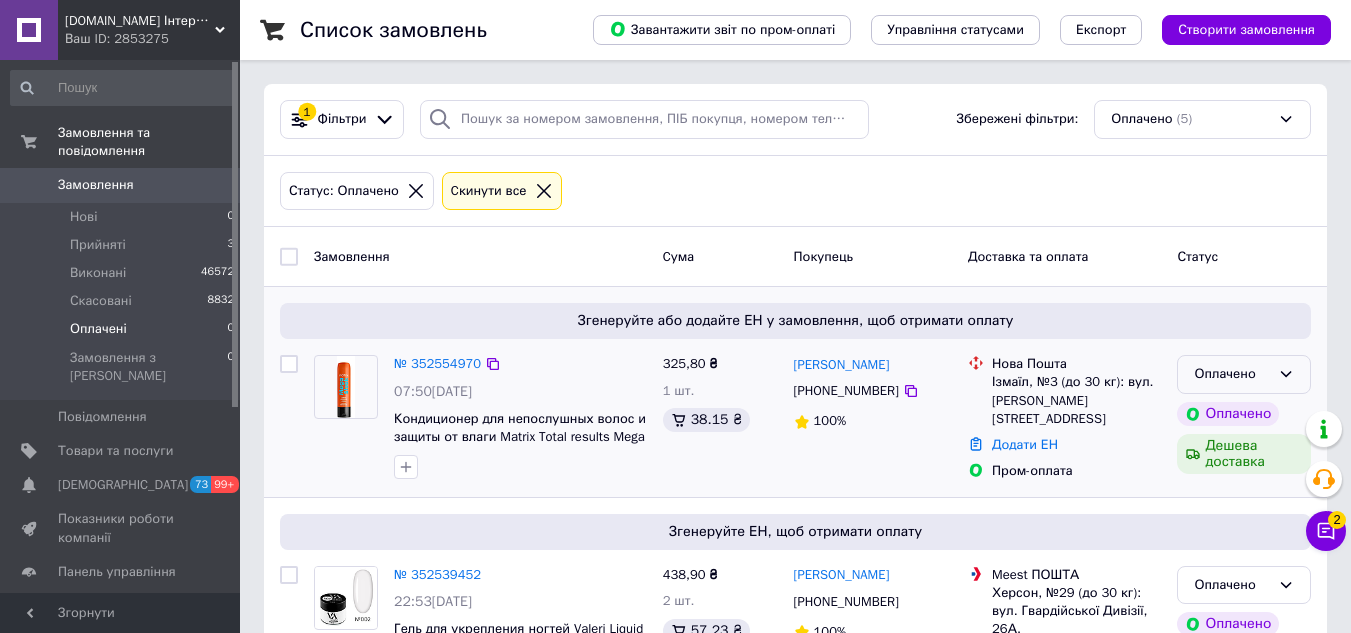 click on "Оплачено" at bounding box center (1232, 374) 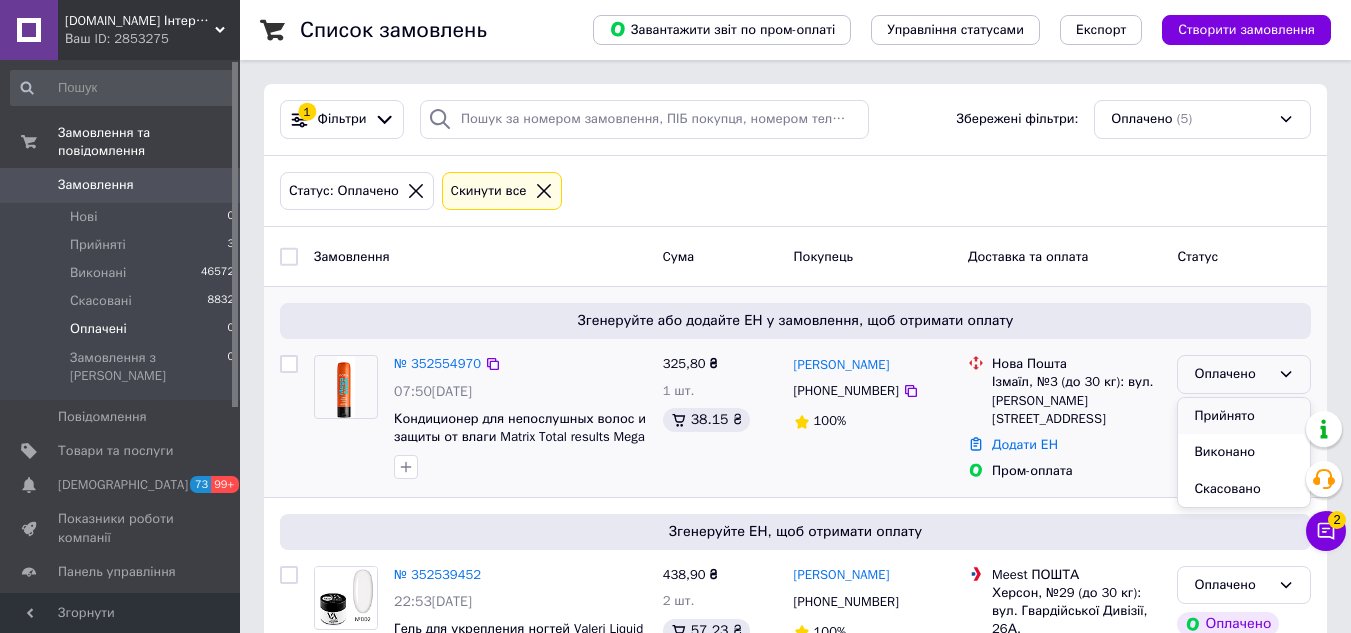 click on "Прийнято" at bounding box center [1244, 416] 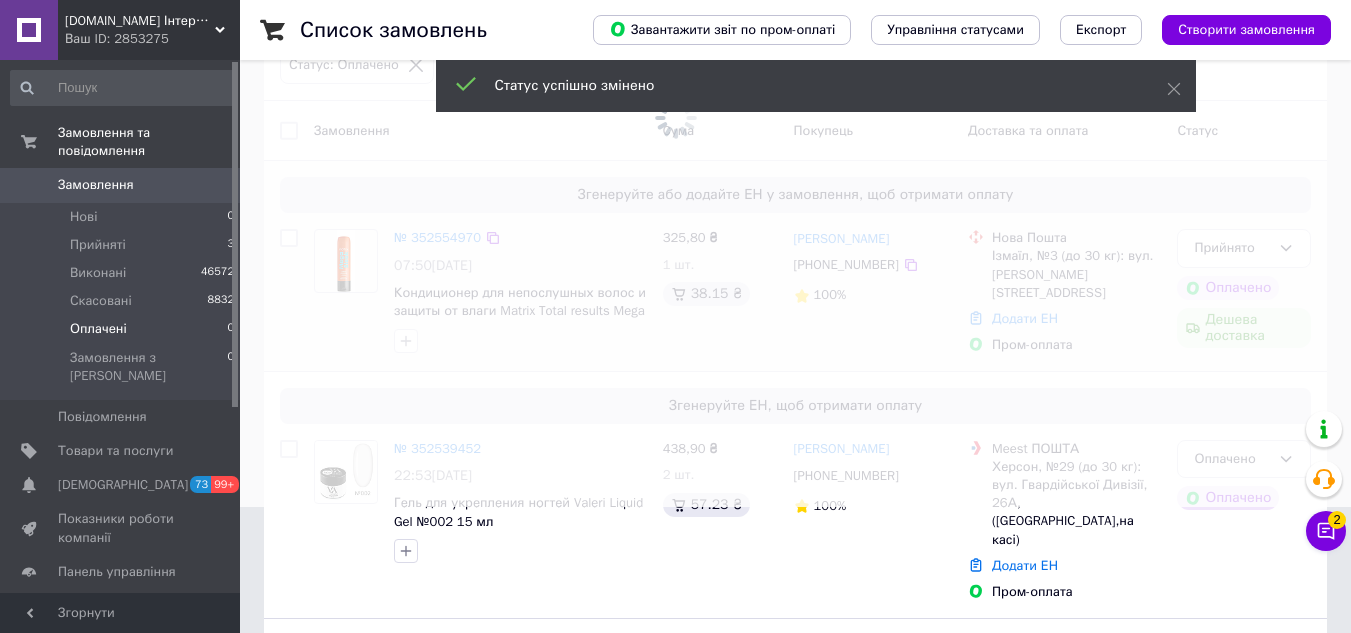 scroll, scrollTop: 200, scrollLeft: 0, axis: vertical 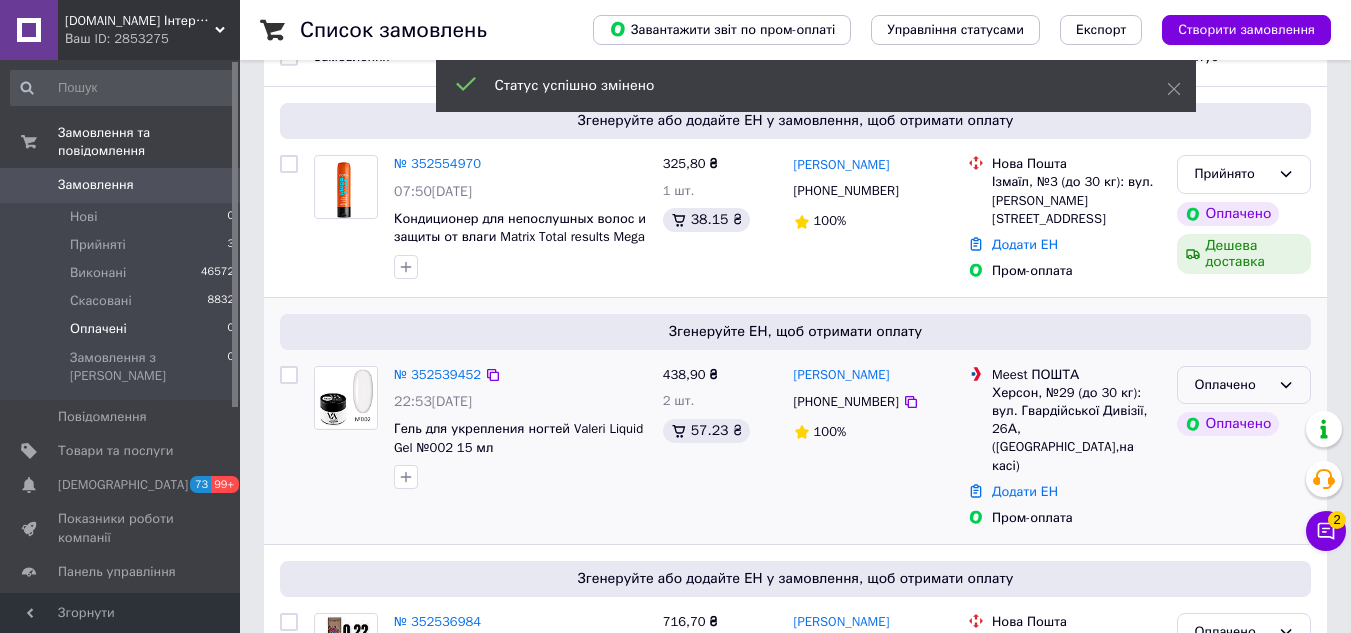click on "Оплачено" at bounding box center (1232, 385) 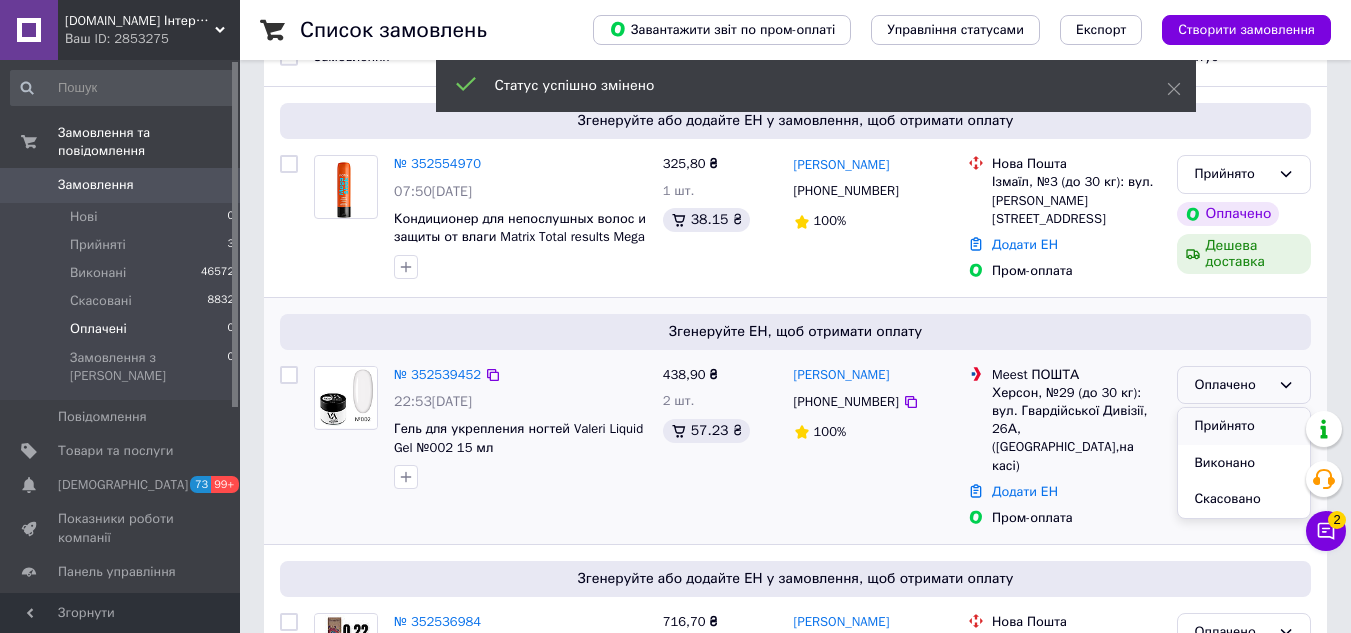 click on "Прийнято" at bounding box center (1244, 426) 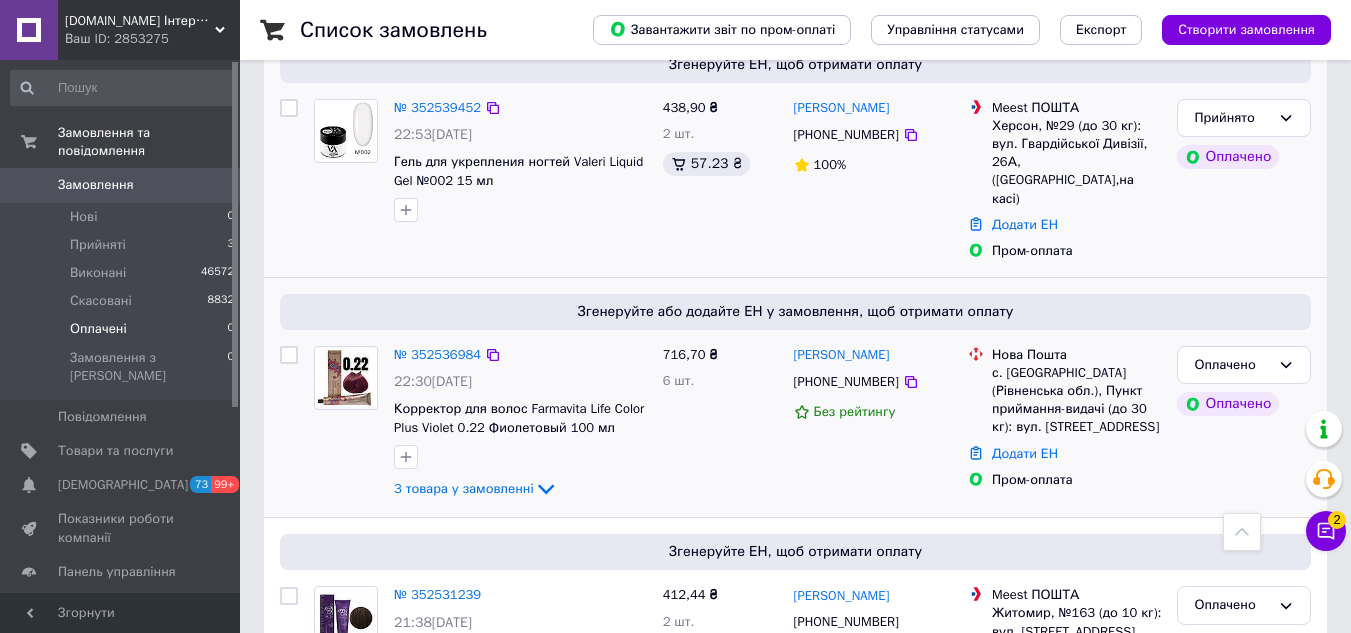 scroll, scrollTop: 500, scrollLeft: 0, axis: vertical 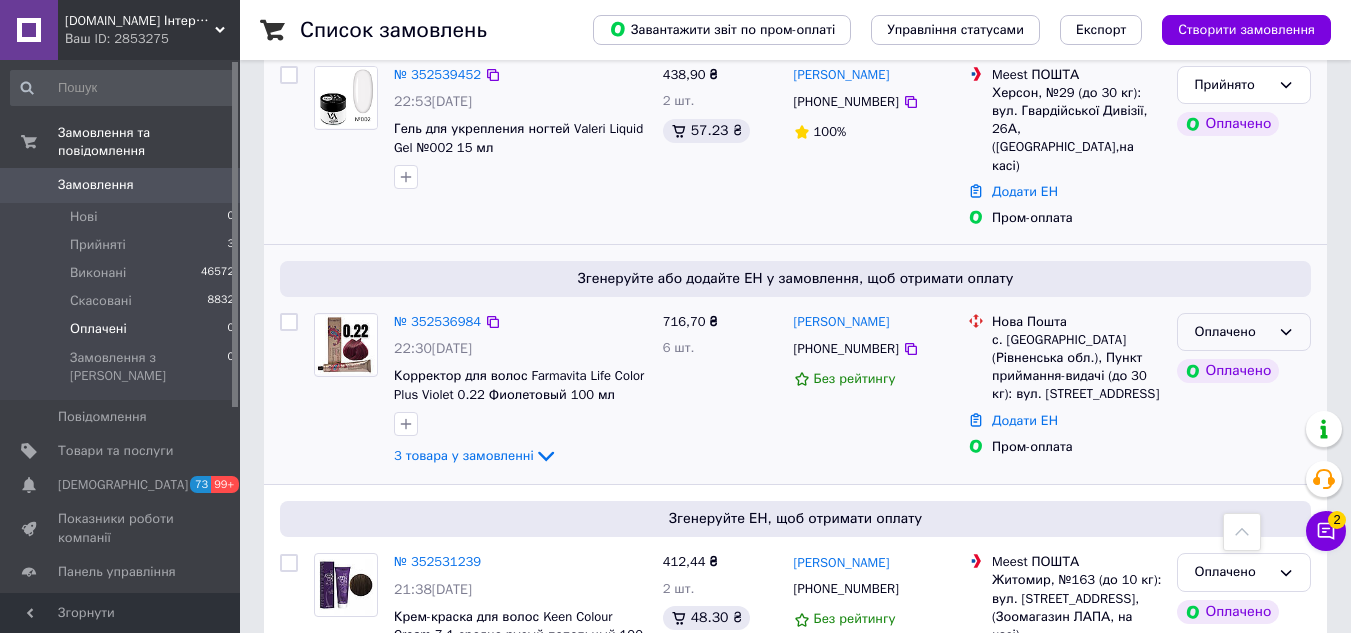 click on "Оплачено" at bounding box center (1232, 332) 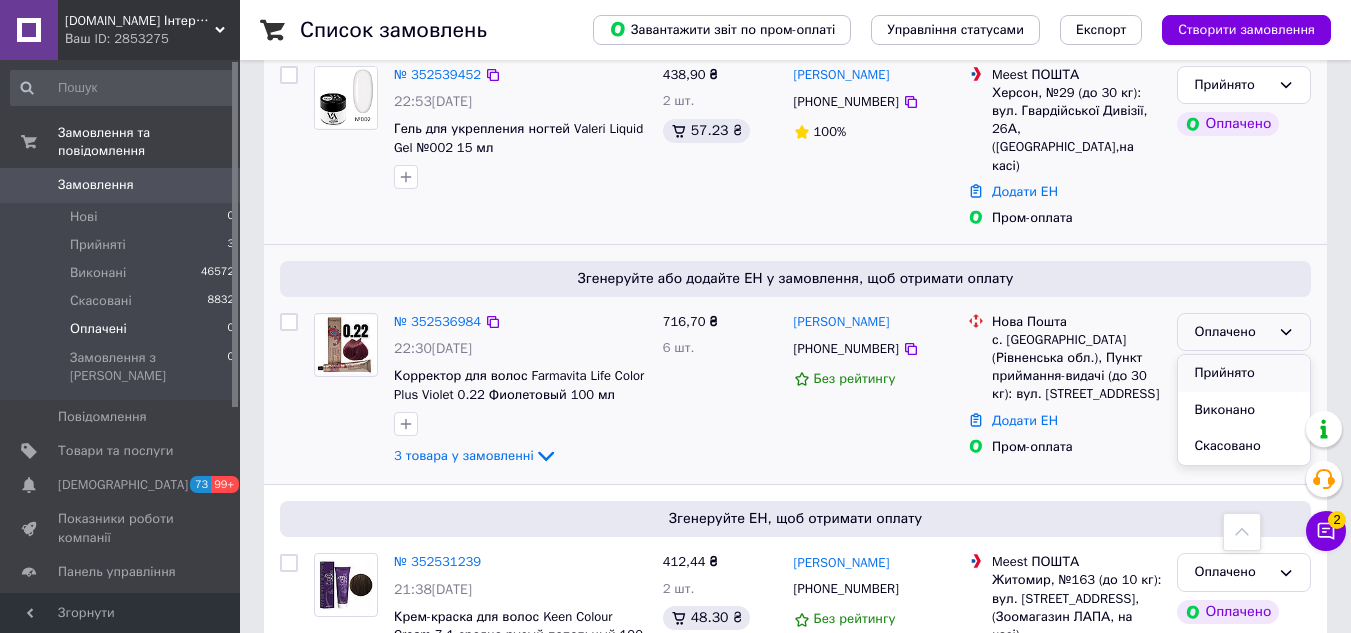 click on "Прийнято" at bounding box center [1244, 373] 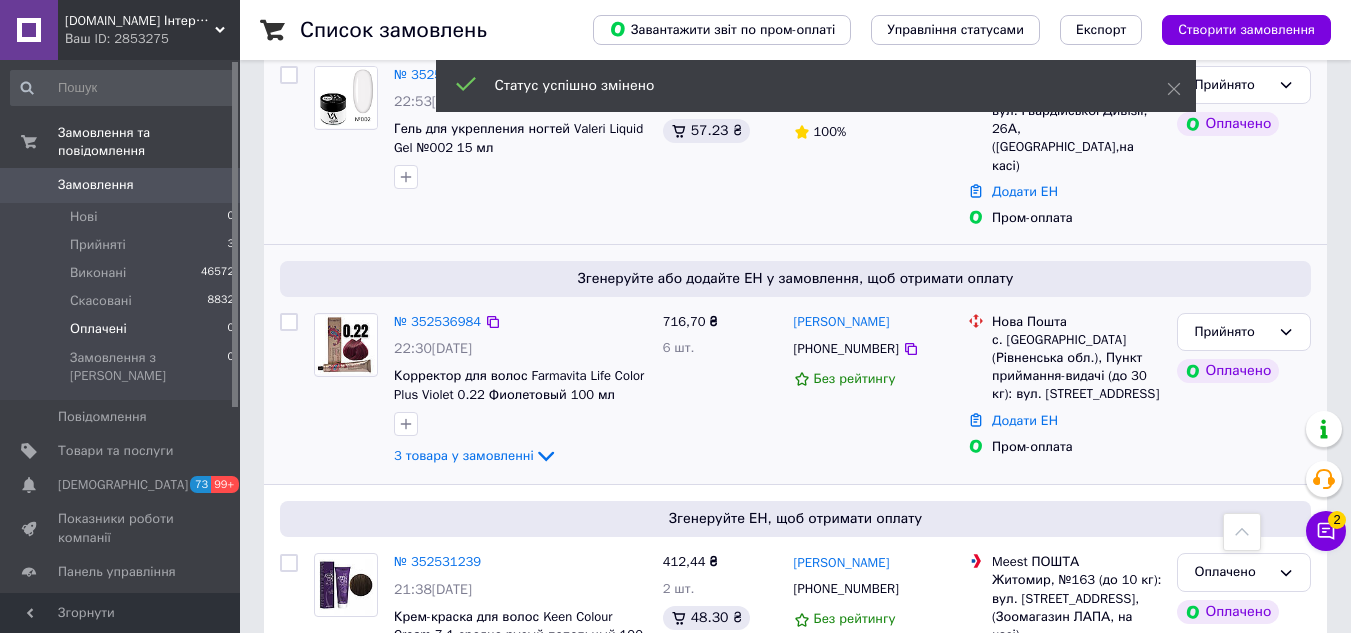 scroll, scrollTop: 600, scrollLeft: 0, axis: vertical 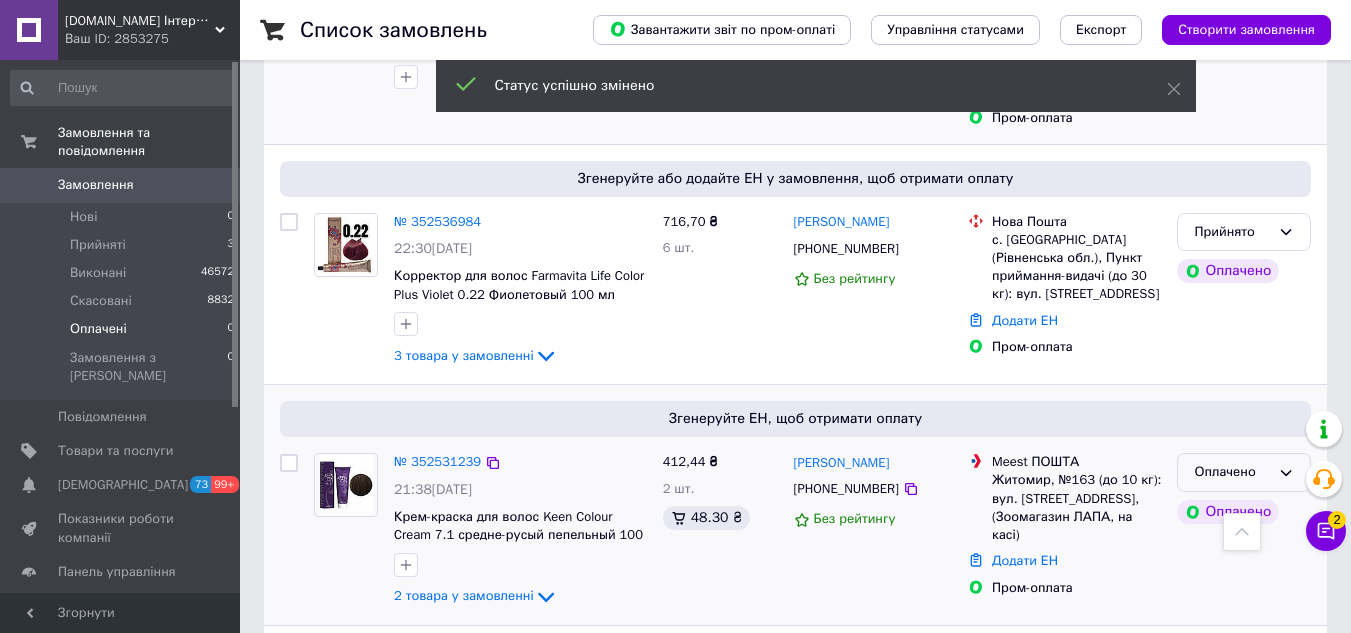 click on "Оплачено" at bounding box center [1232, 472] 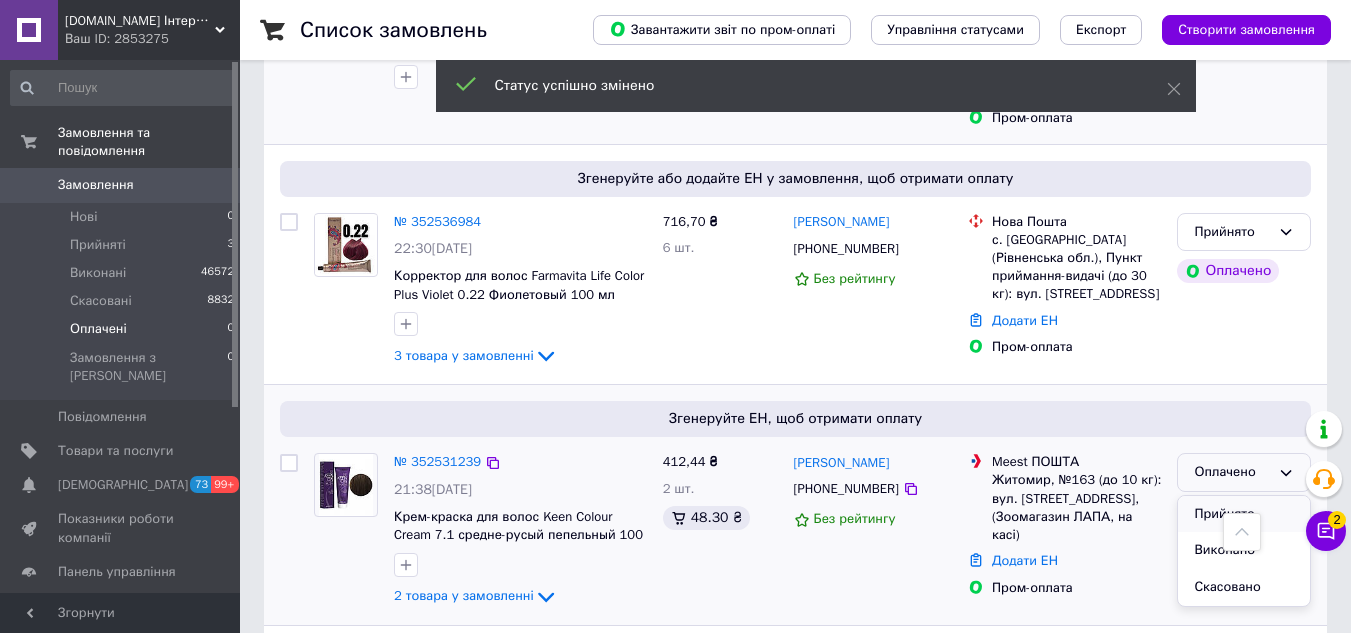 click on "Прийнято" at bounding box center (1244, 514) 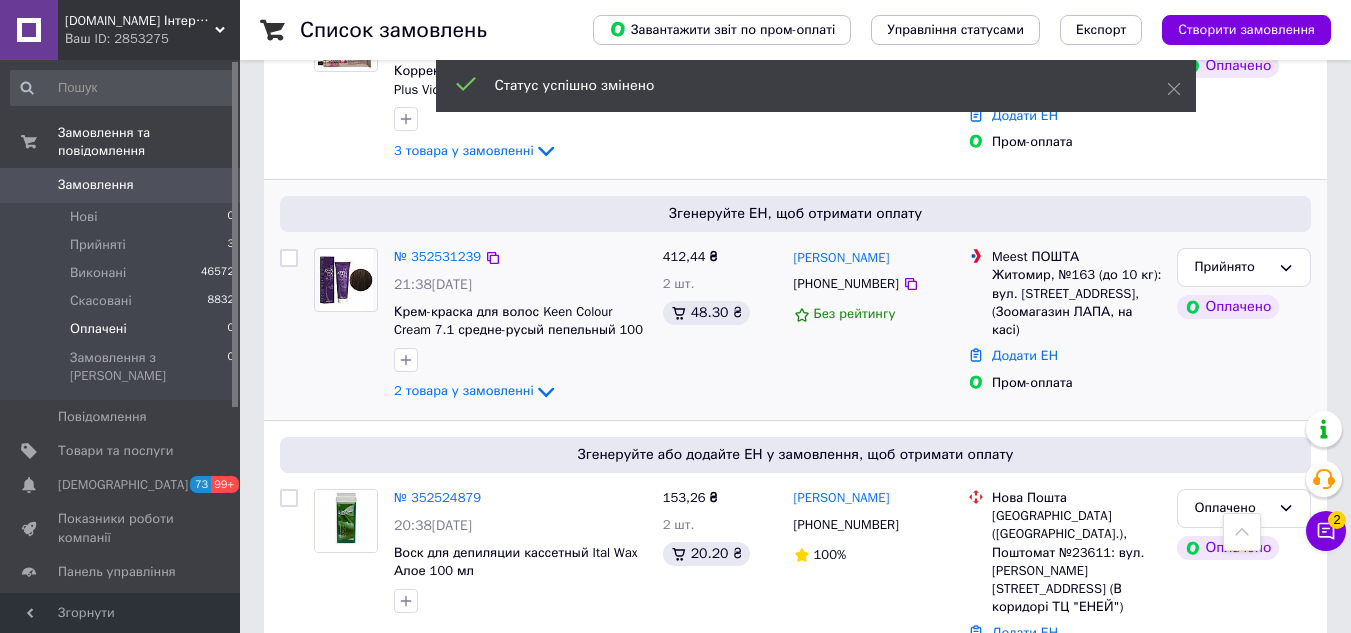 scroll, scrollTop: 807, scrollLeft: 0, axis: vertical 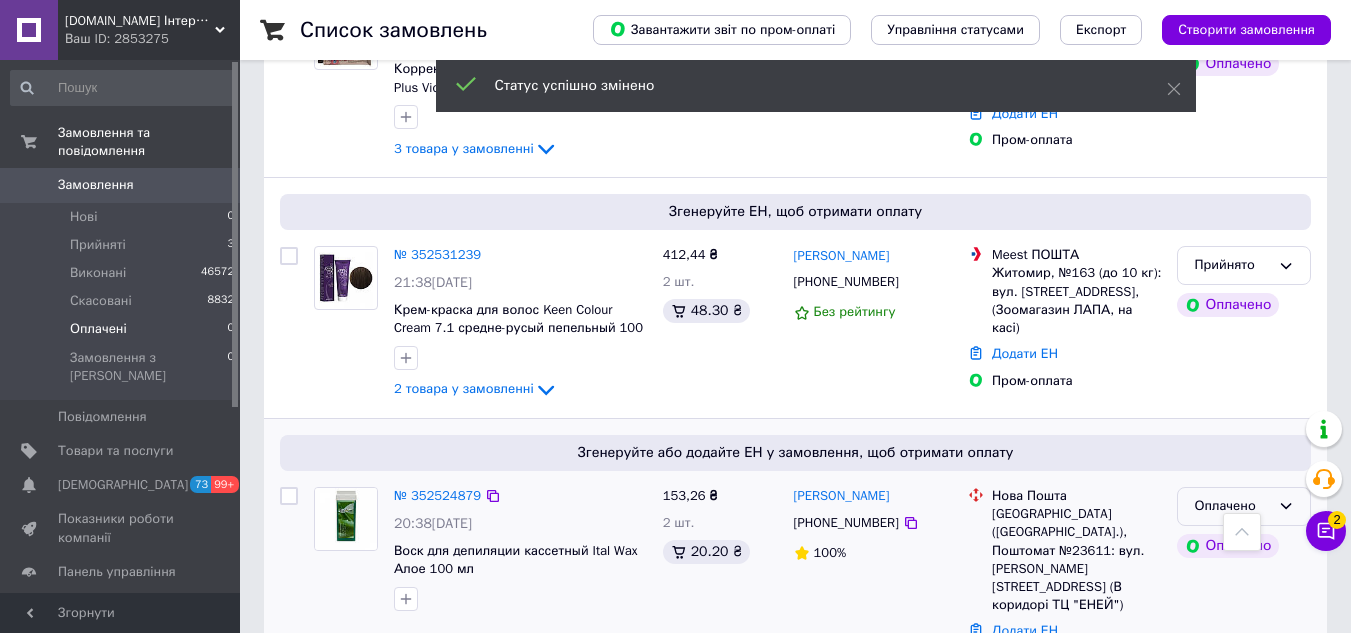 click on "Оплачено" at bounding box center (1232, 506) 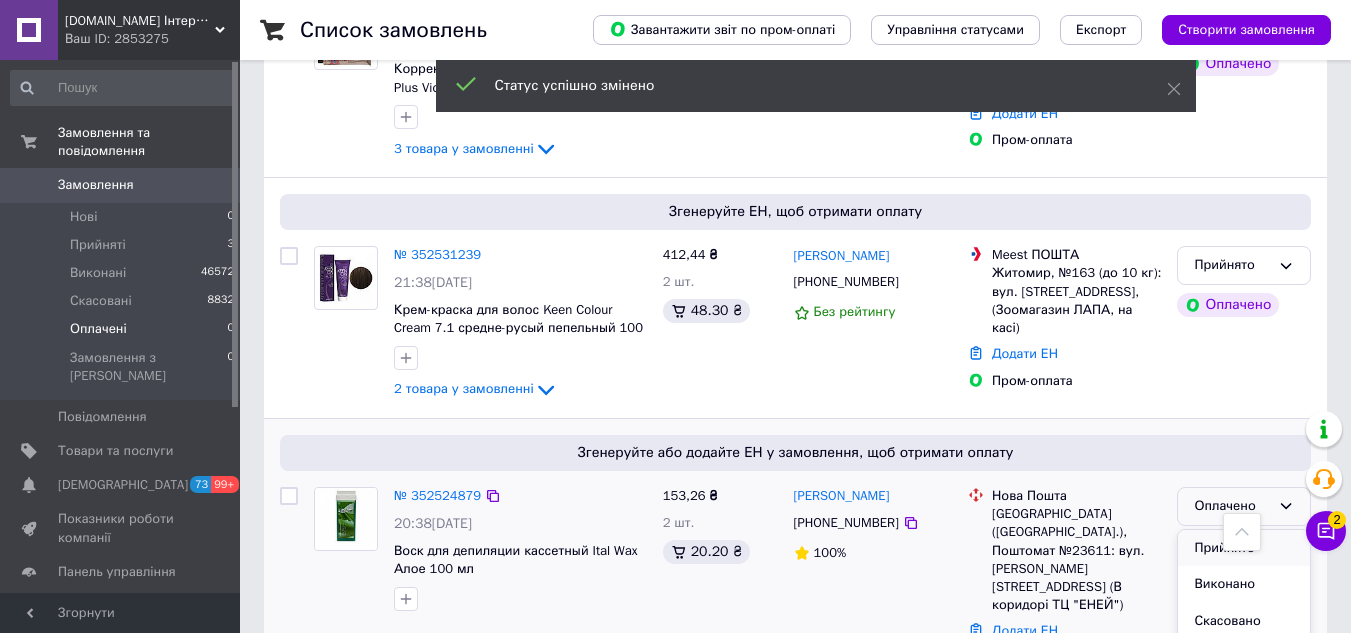 click on "Прийнято" at bounding box center (1244, 548) 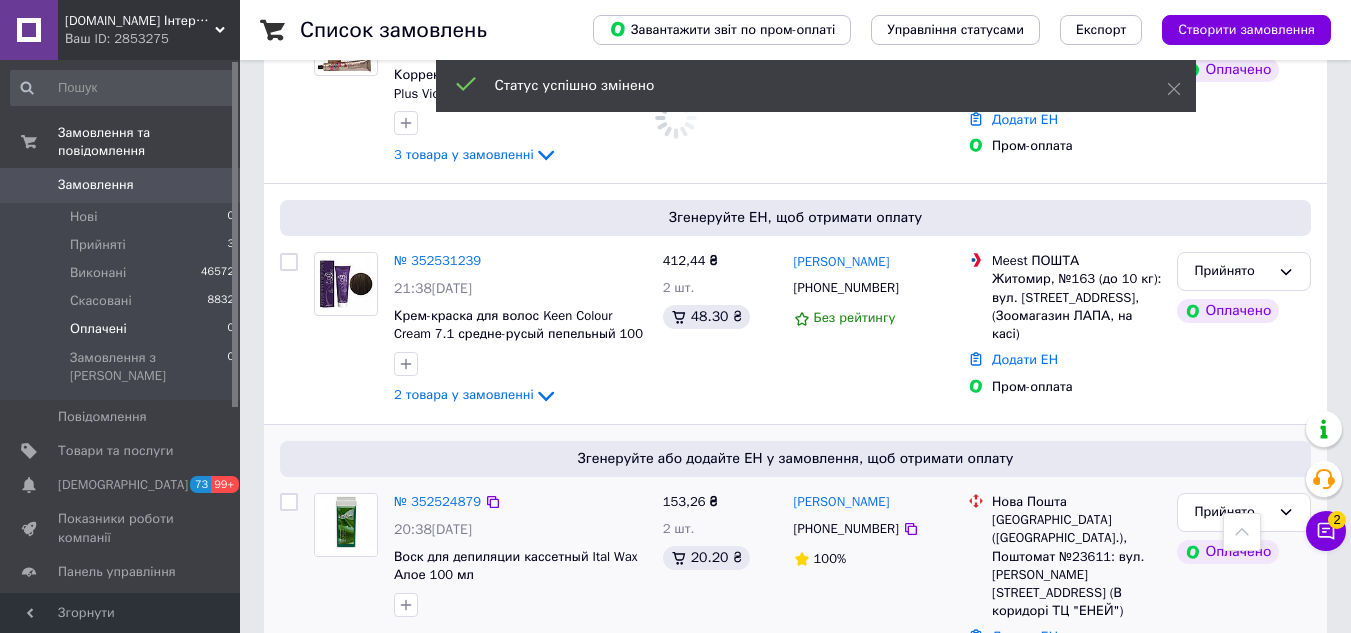 scroll, scrollTop: 807, scrollLeft: 0, axis: vertical 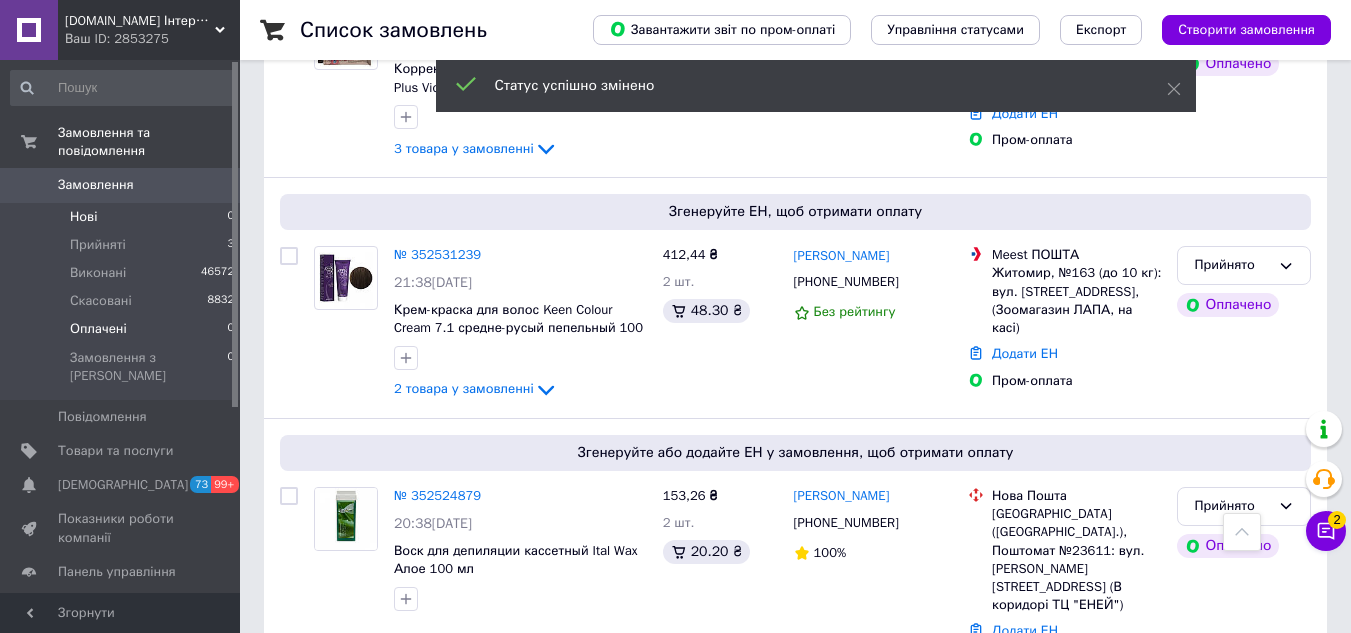 click on "Нові 0" at bounding box center (123, 217) 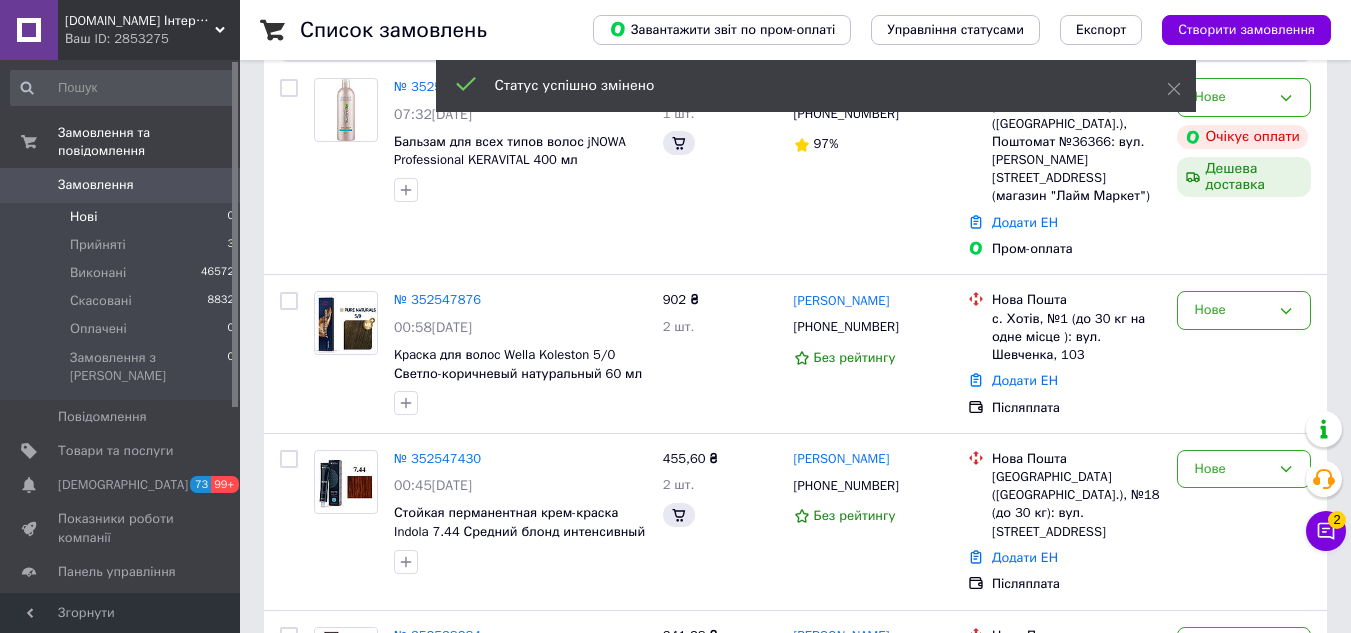 scroll, scrollTop: 0, scrollLeft: 0, axis: both 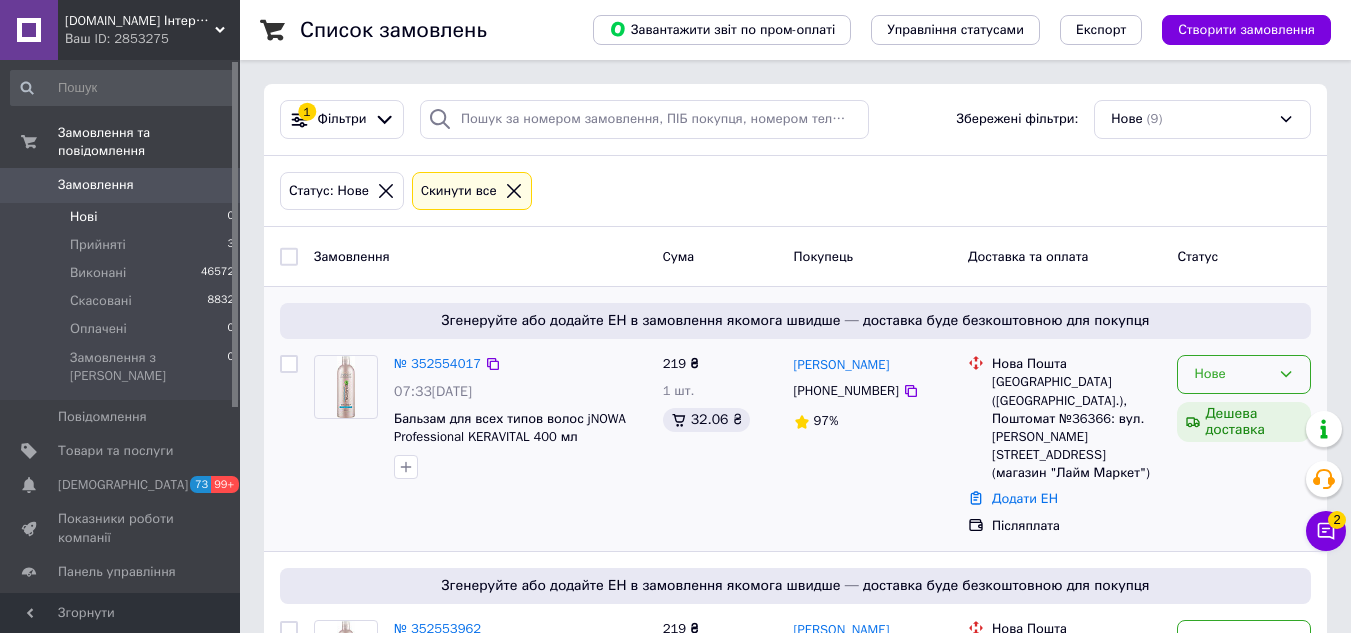 click on "Нове" at bounding box center (1232, 374) 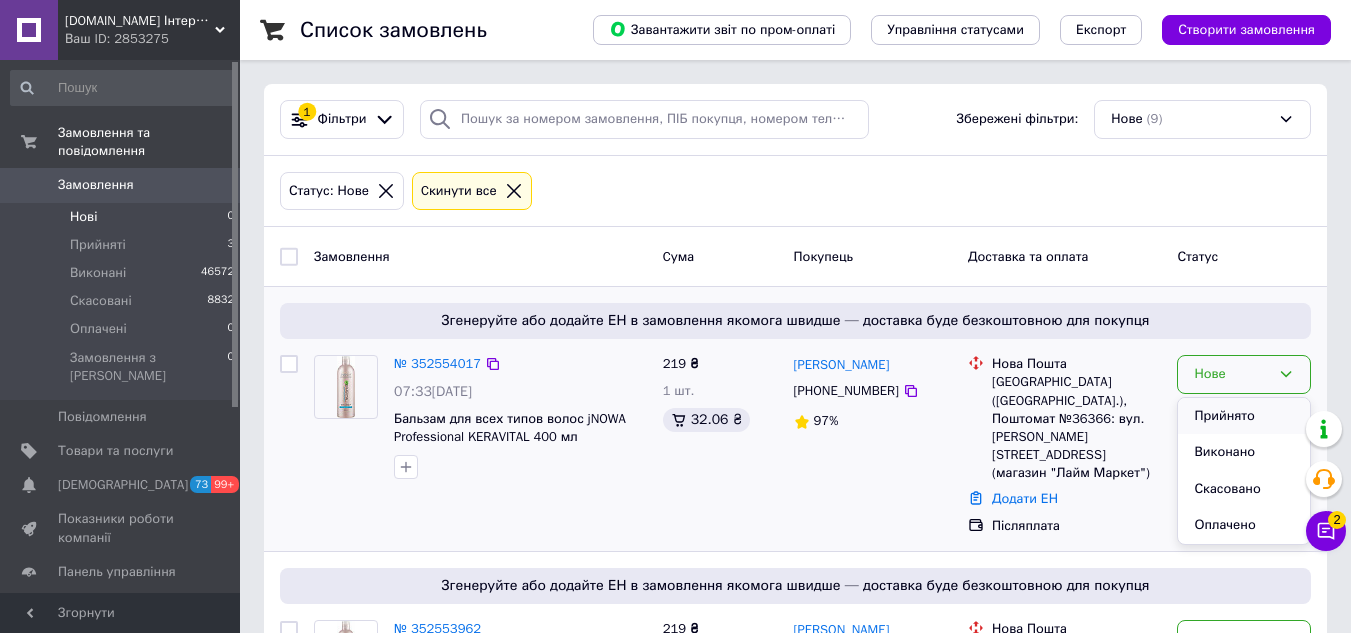 click on "Прийнято" at bounding box center [1244, 416] 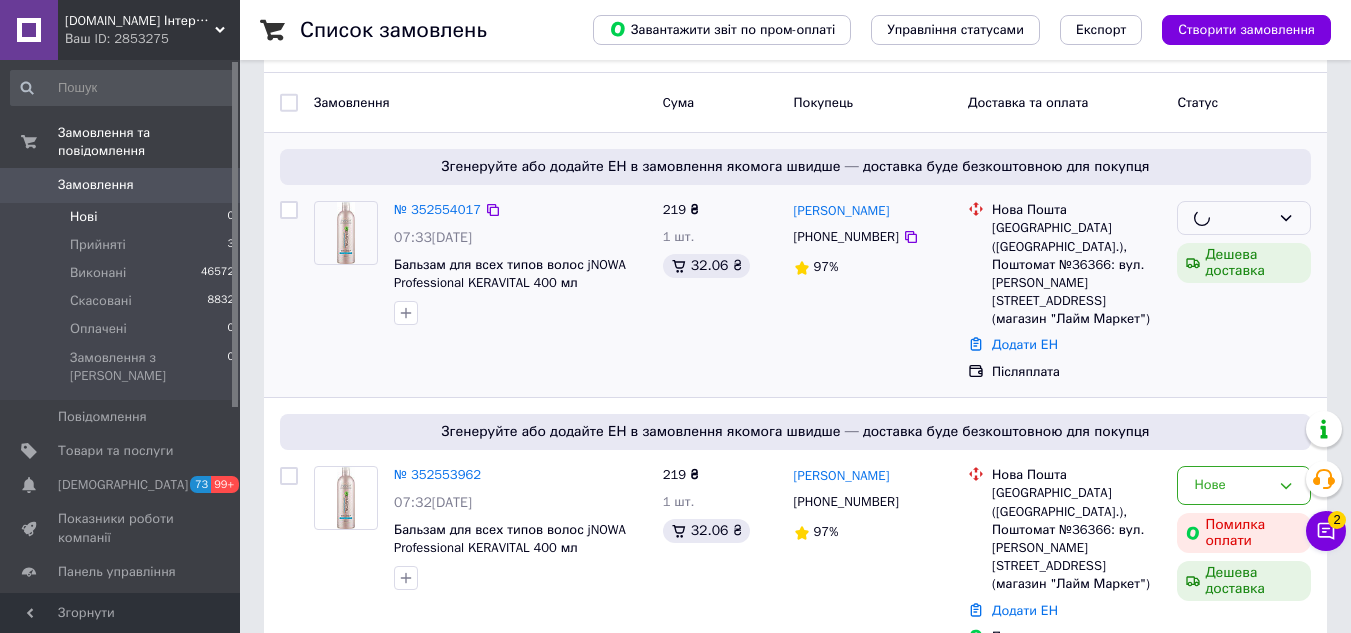 scroll, scrollTop: 200, scrollLeft: 0, axis: vertical 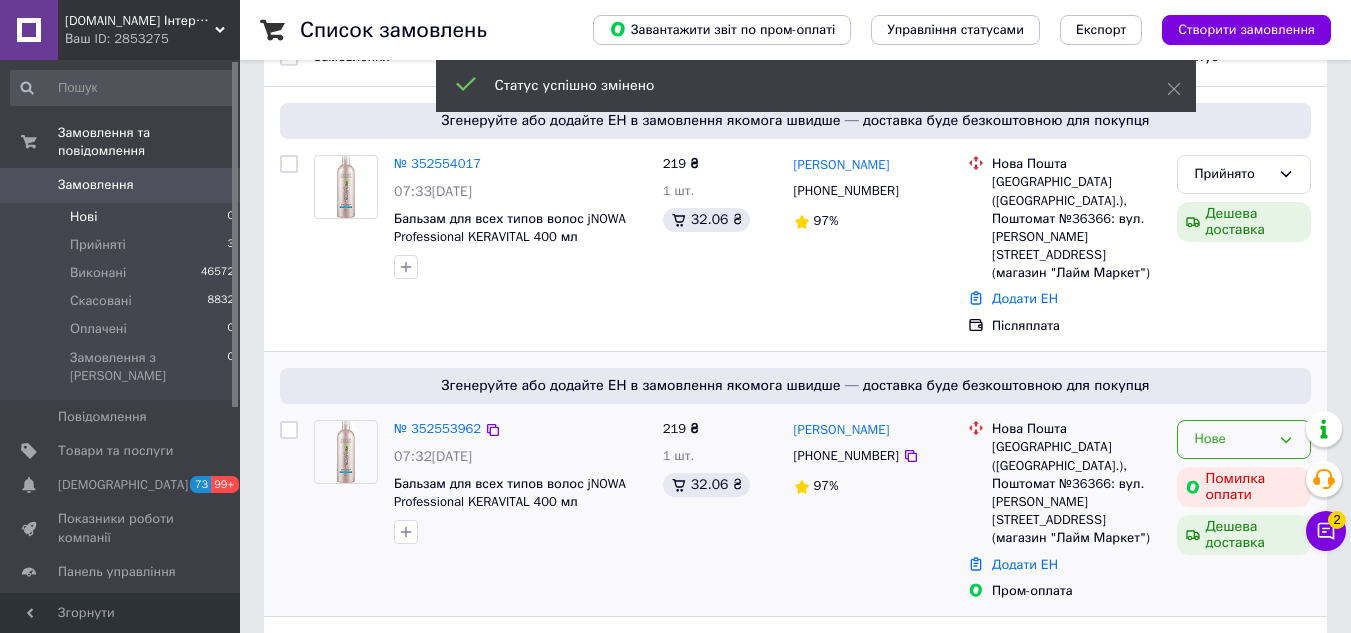 click on "Нове" at bounding box center (1232, 439) 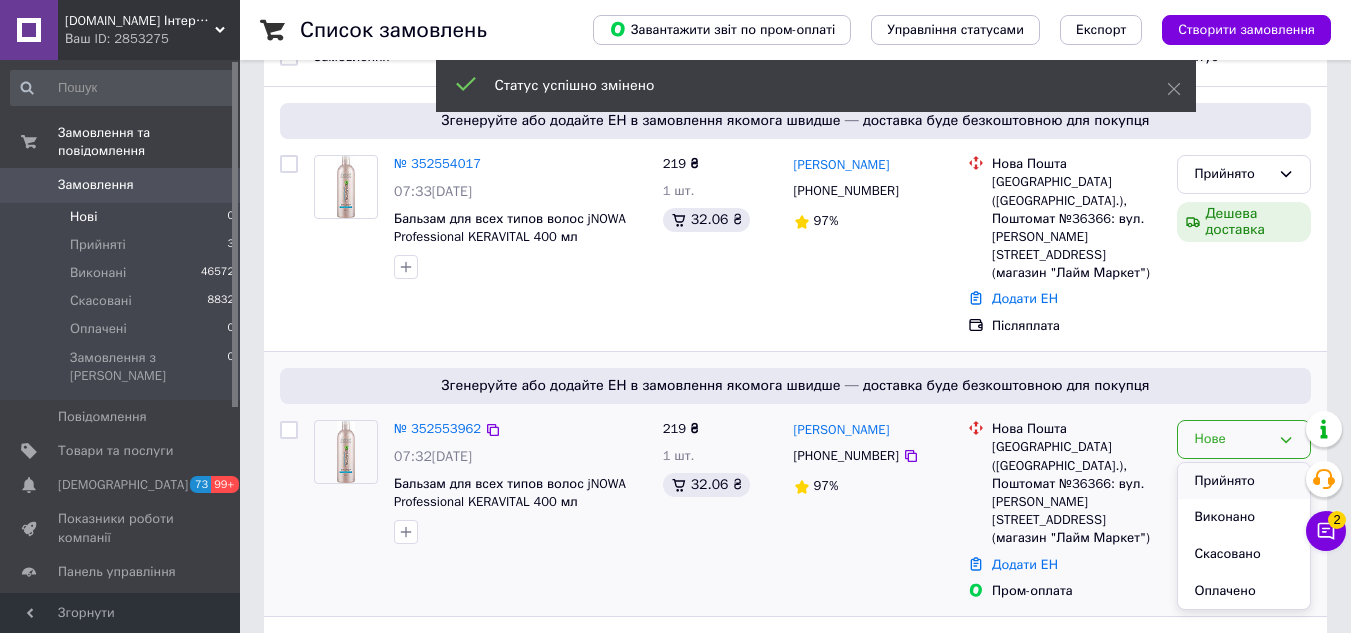 click on "Прийнято" at bounding box center (1244, 481) 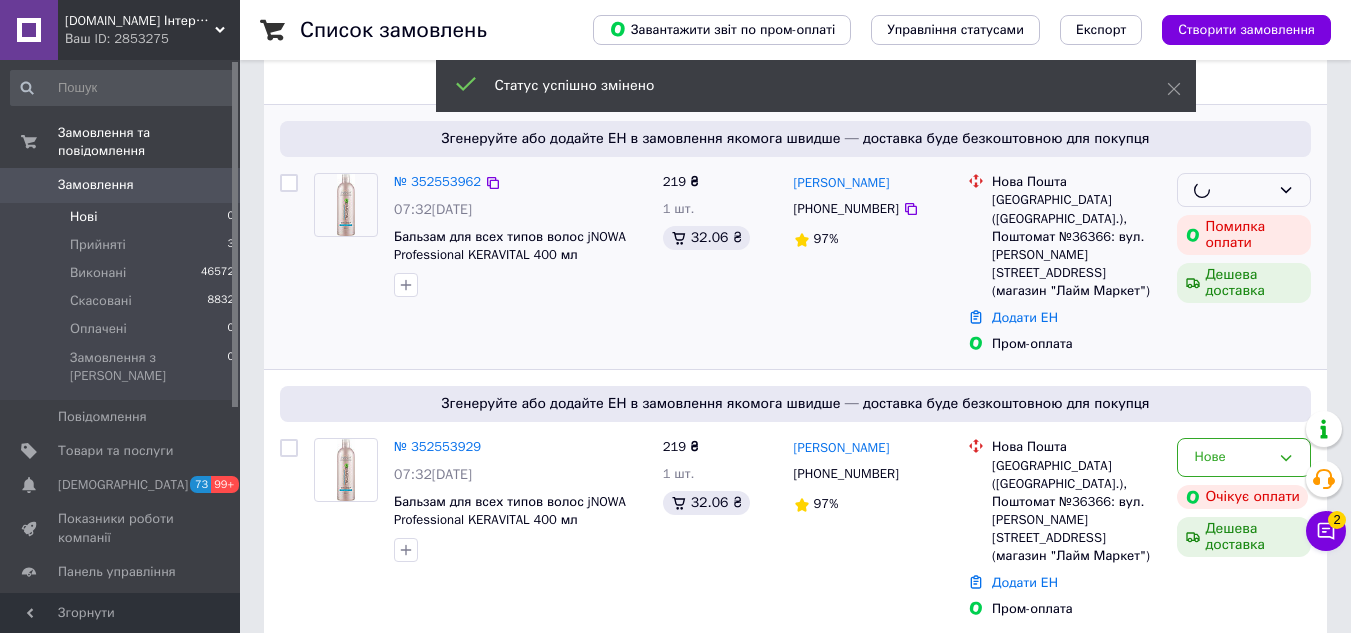 scroll, scrollTop: 500, scrollLeft: 0, axis: vertical 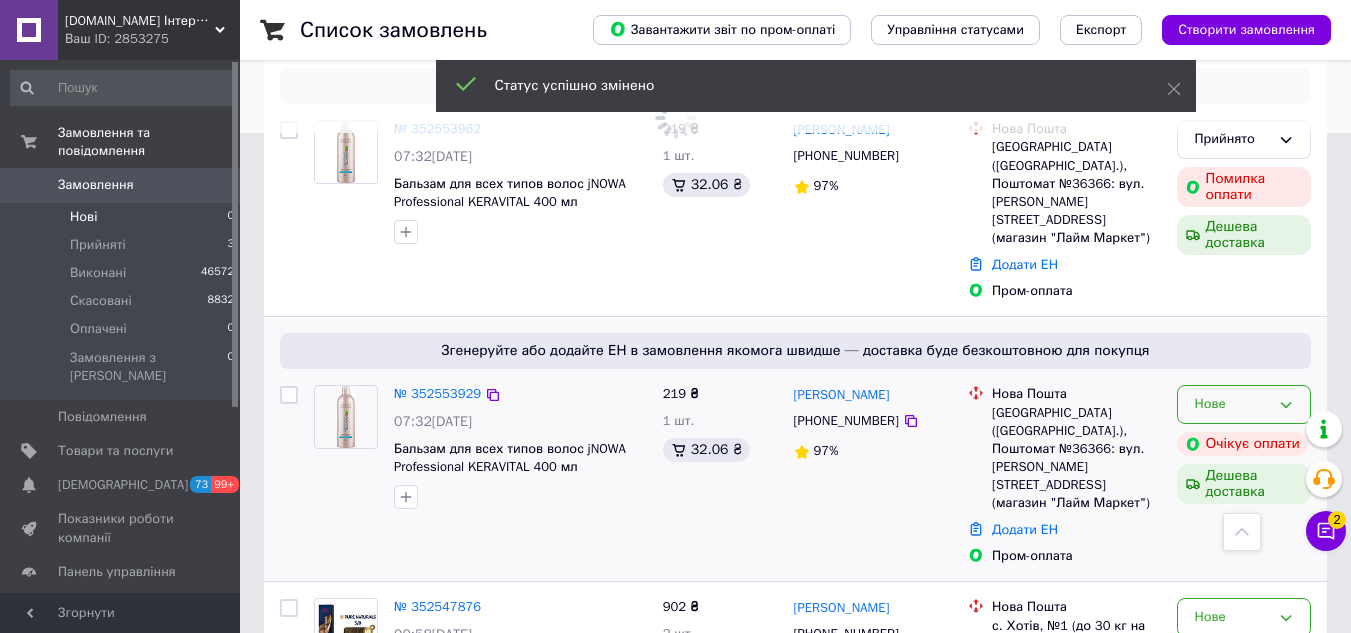 click on "Нове" at bounding box center [1232, 404] 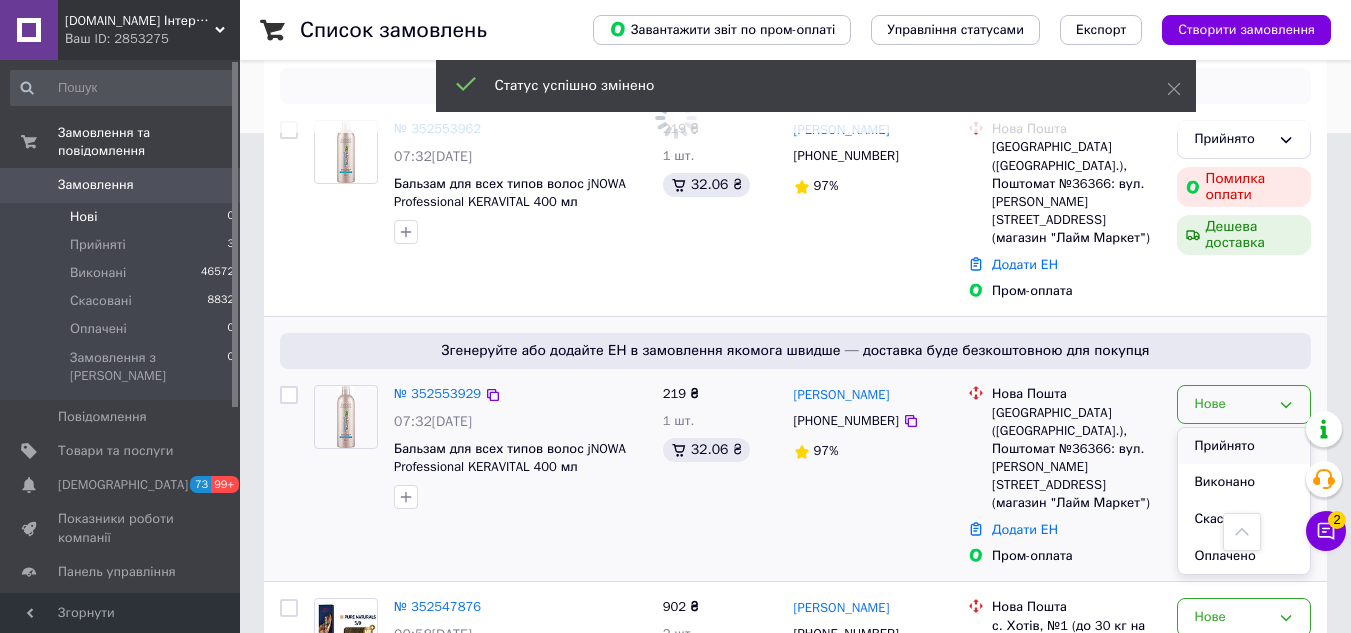 click on "Прийнято" at bounding box center [1244, 446] 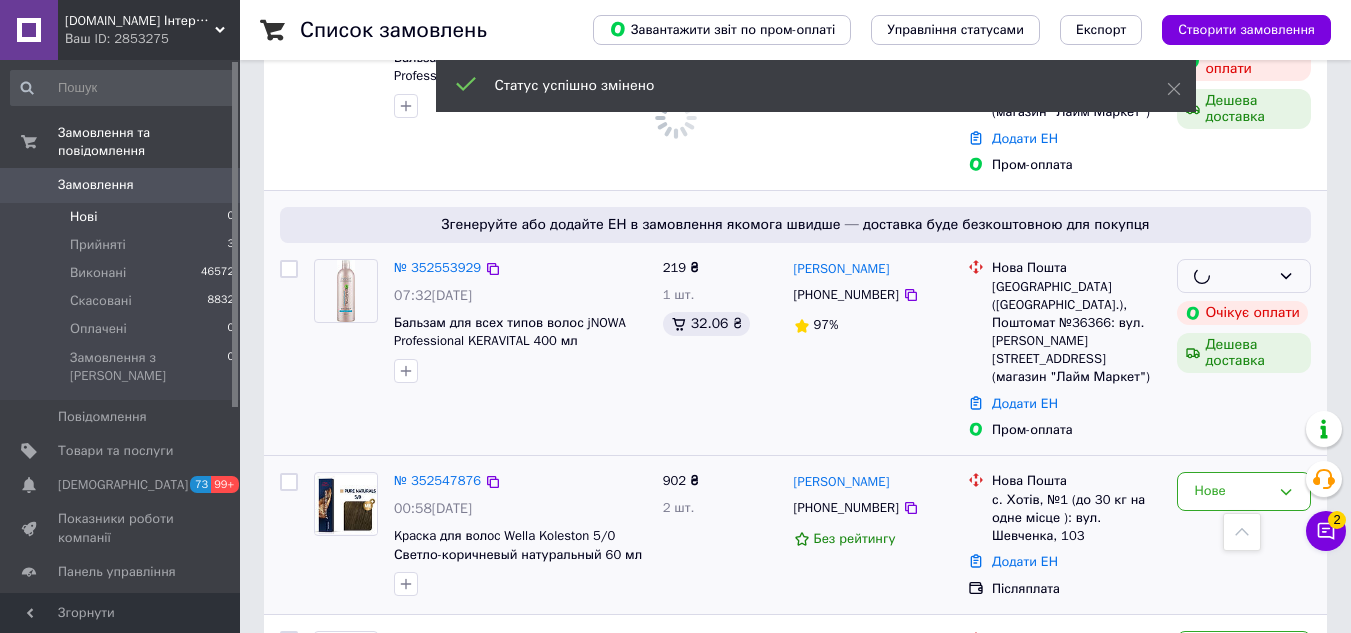 scroll, scrollTop: 800, scrollLeft: 0, axis: vertical 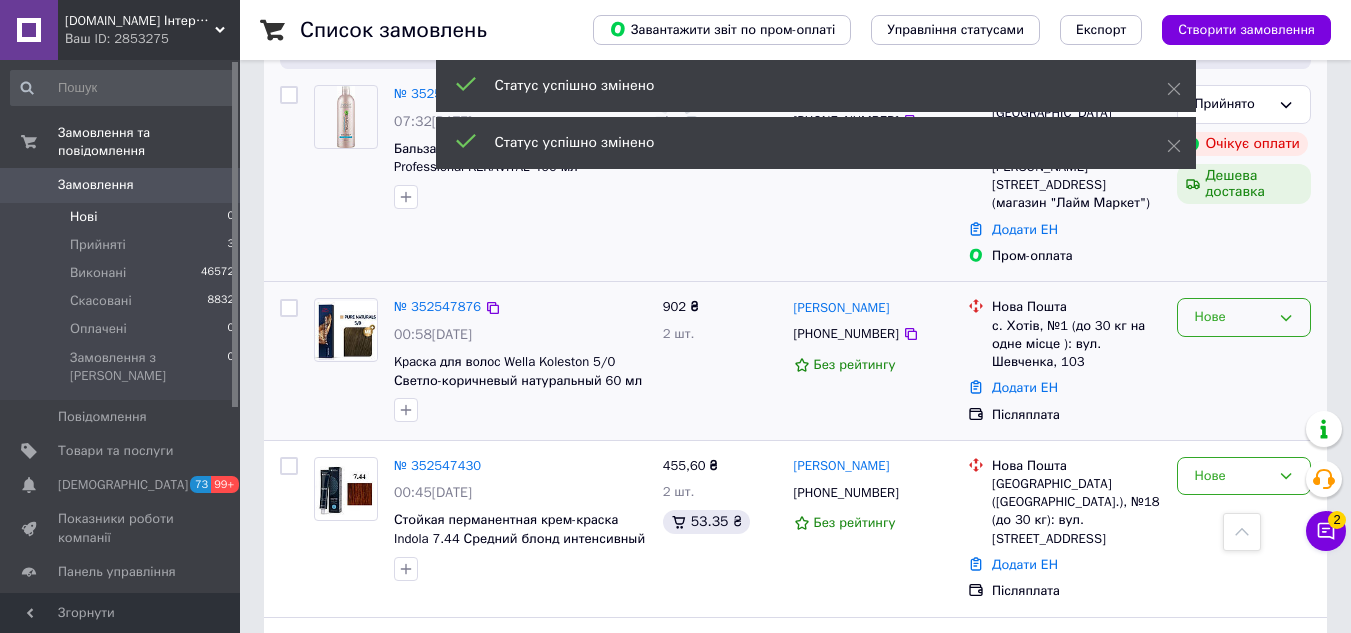 click on "Нове" at bounding box center (1232, 317) 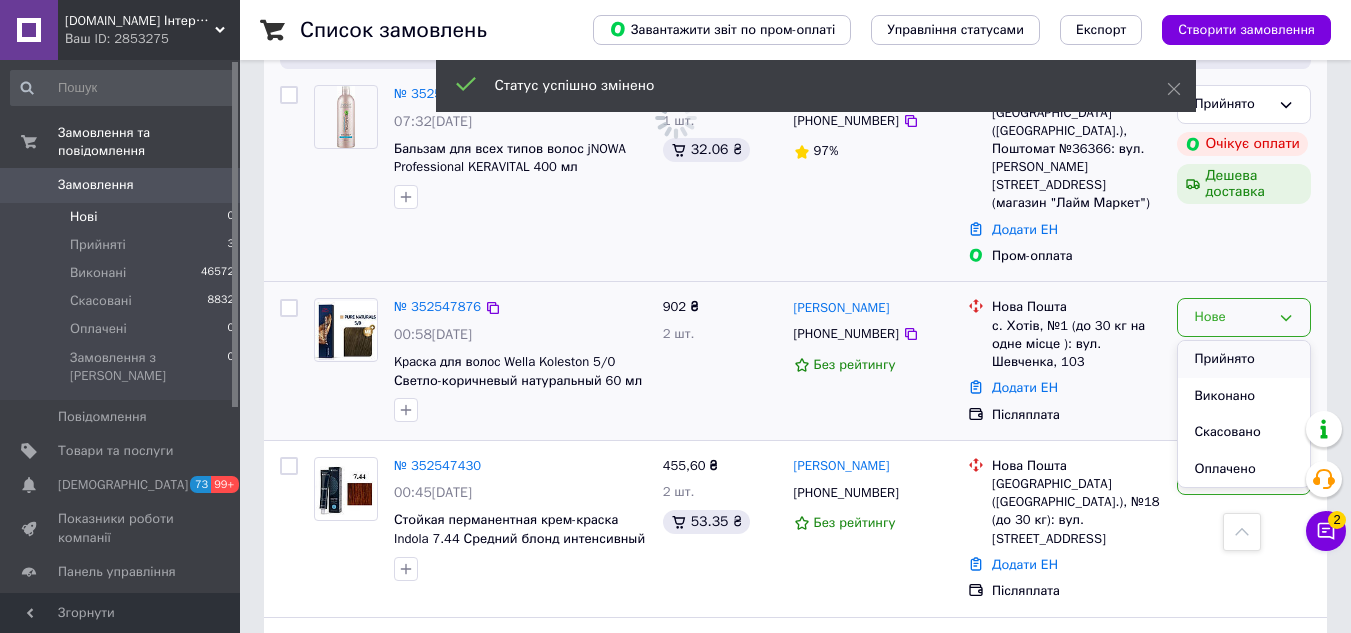 click on "Прийнято" at bounding box center [1244, 359] 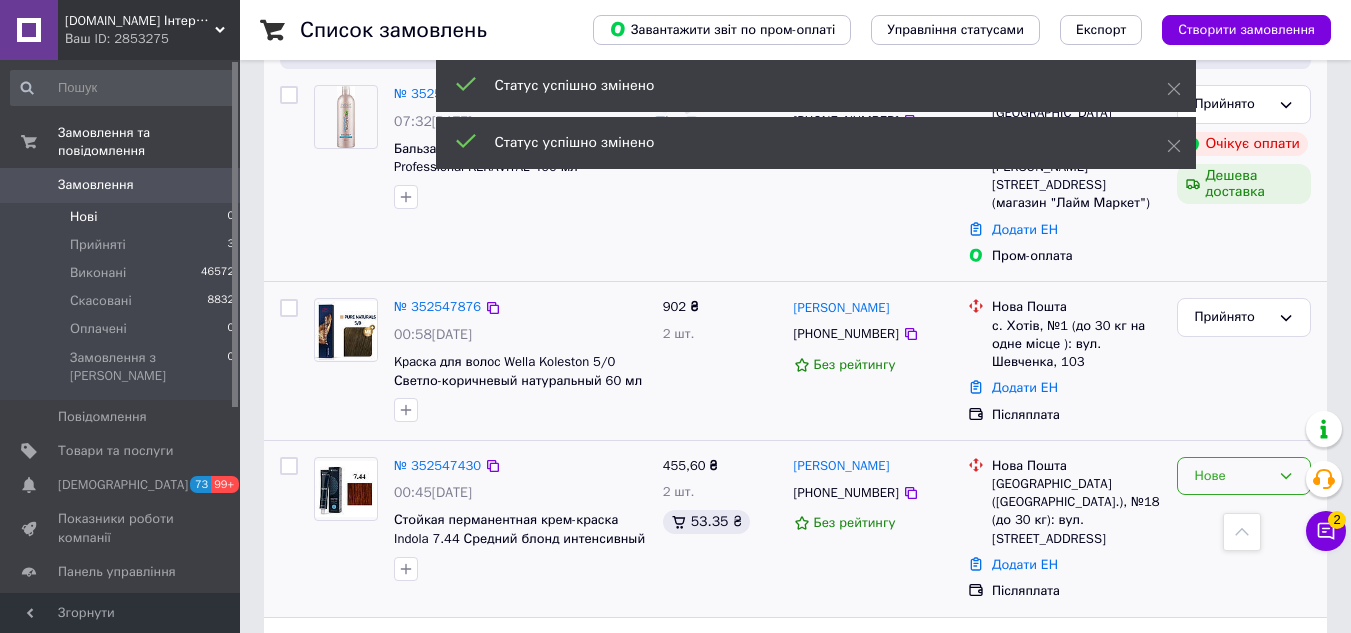 click on "Нове" at bounding box center [1232, 476] 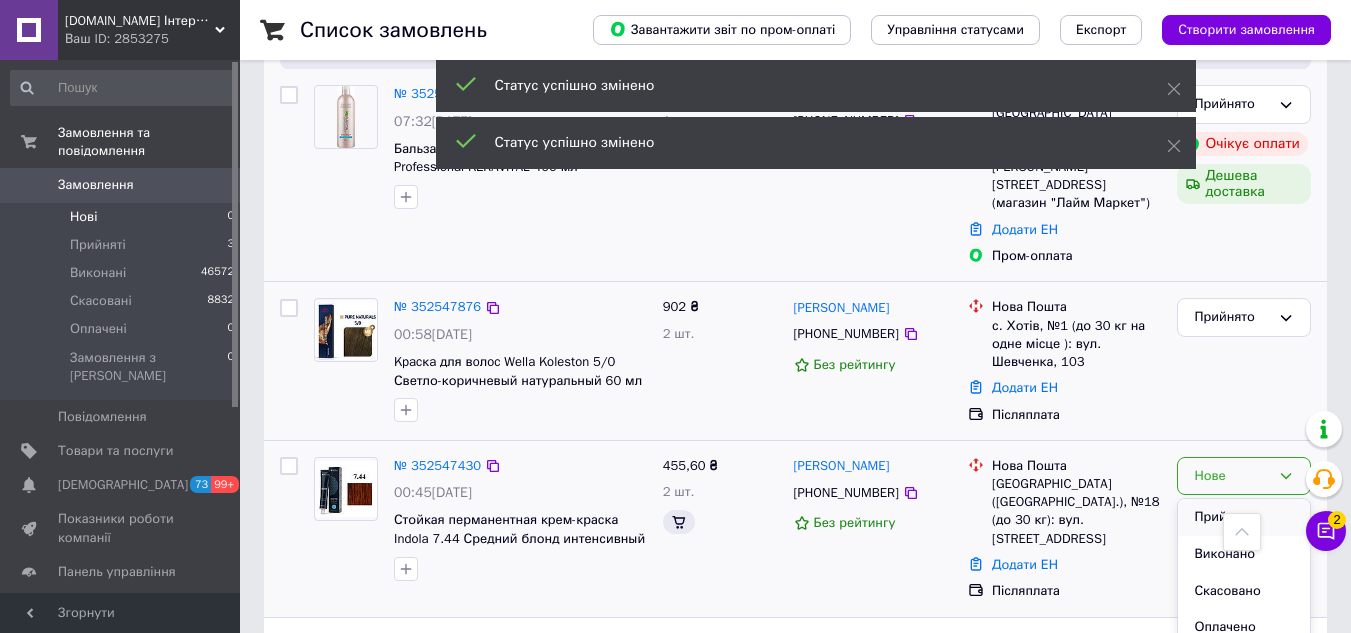 click on "Прийнято" at bounding box center [1244, 517] 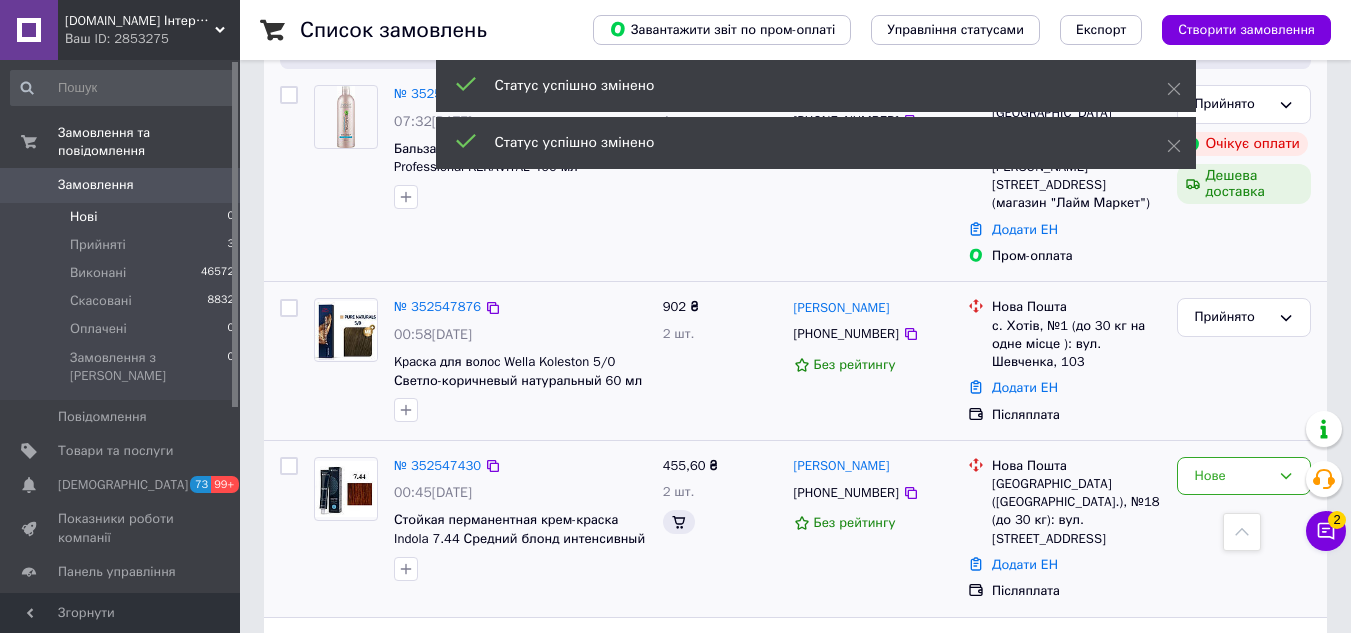 scroll, scrollTop: 900, scrollLeft: 0, axis: vertical 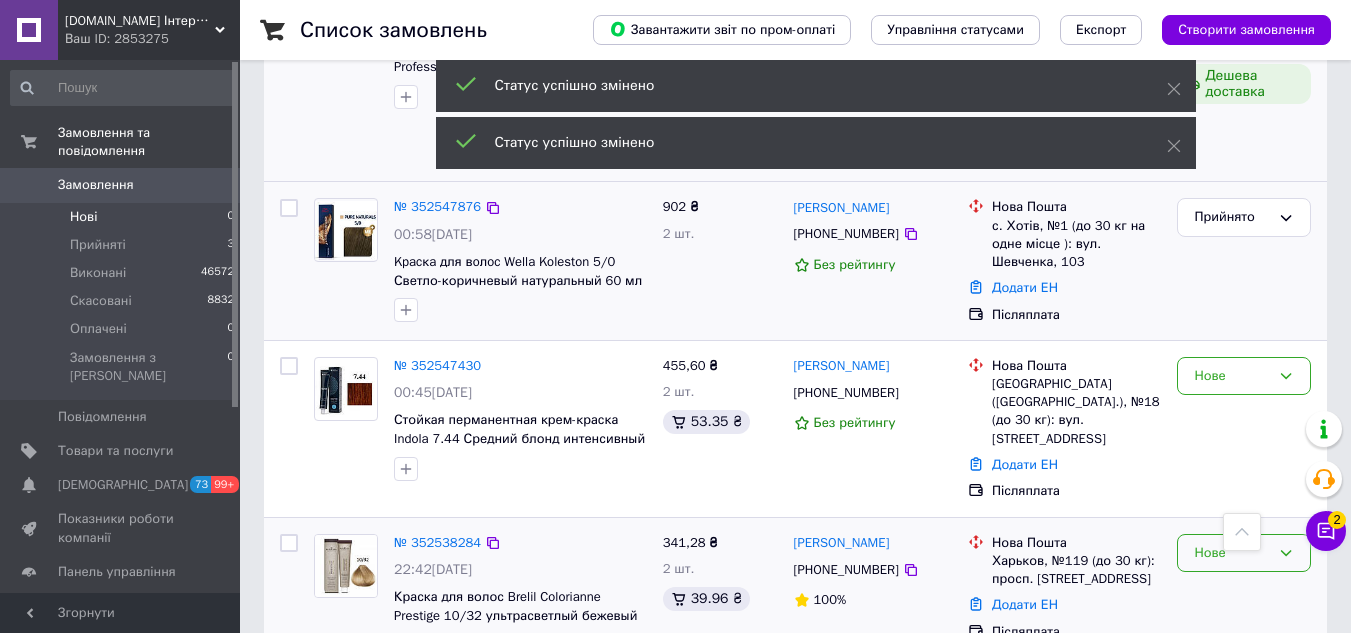 click on "Нове" at bounding box center [1232, 553] 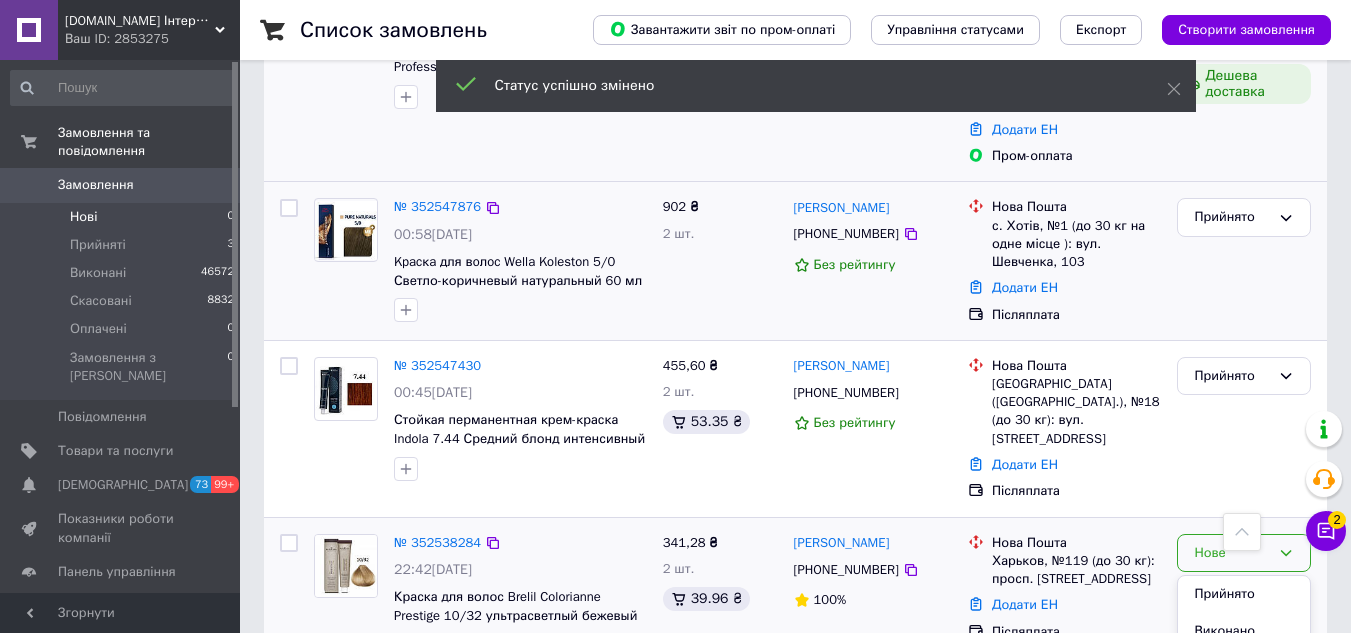 click on "Прийнято" at bounding box center (1244, 594) 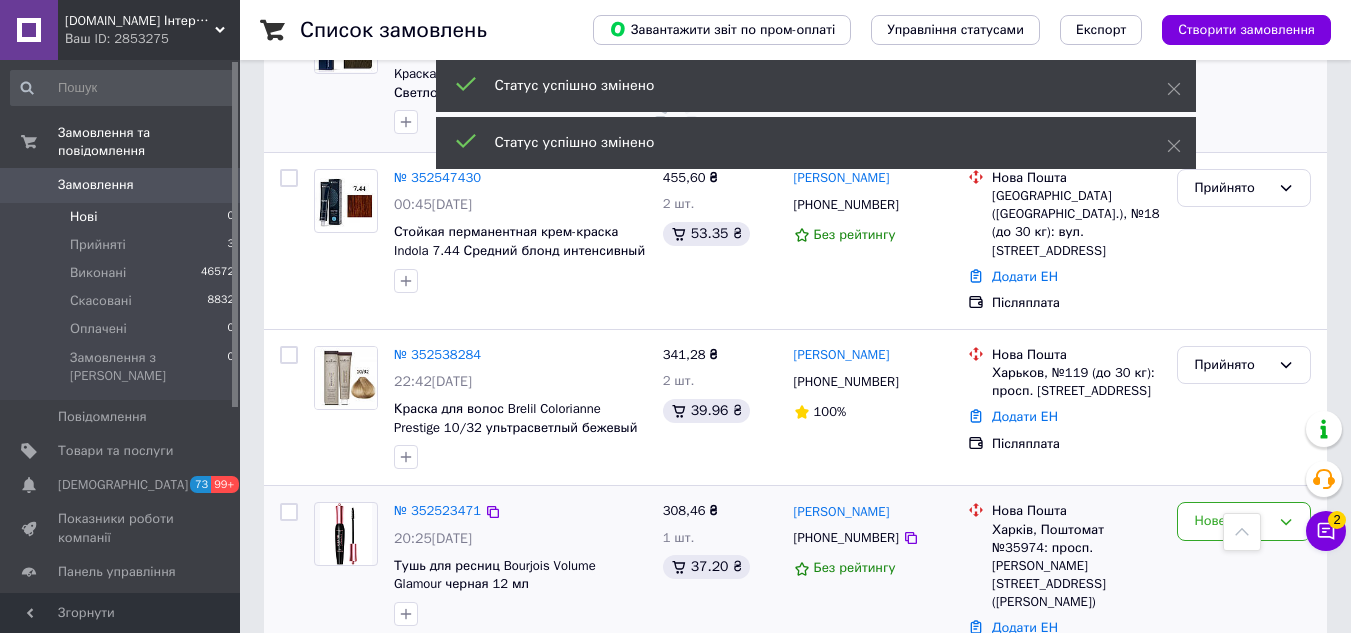 scroll, scrollTop: 1100, scrollLeft: 0, axis: vertical 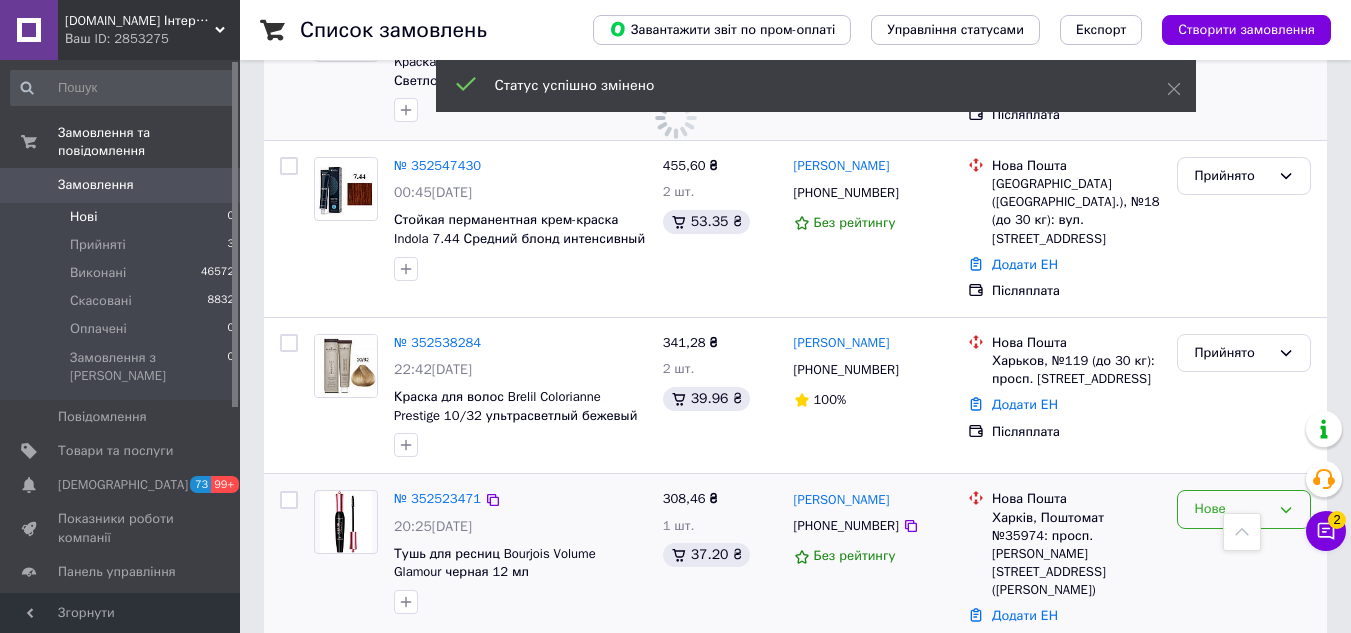 click on "Нове" at bounding box center (1232, 509) 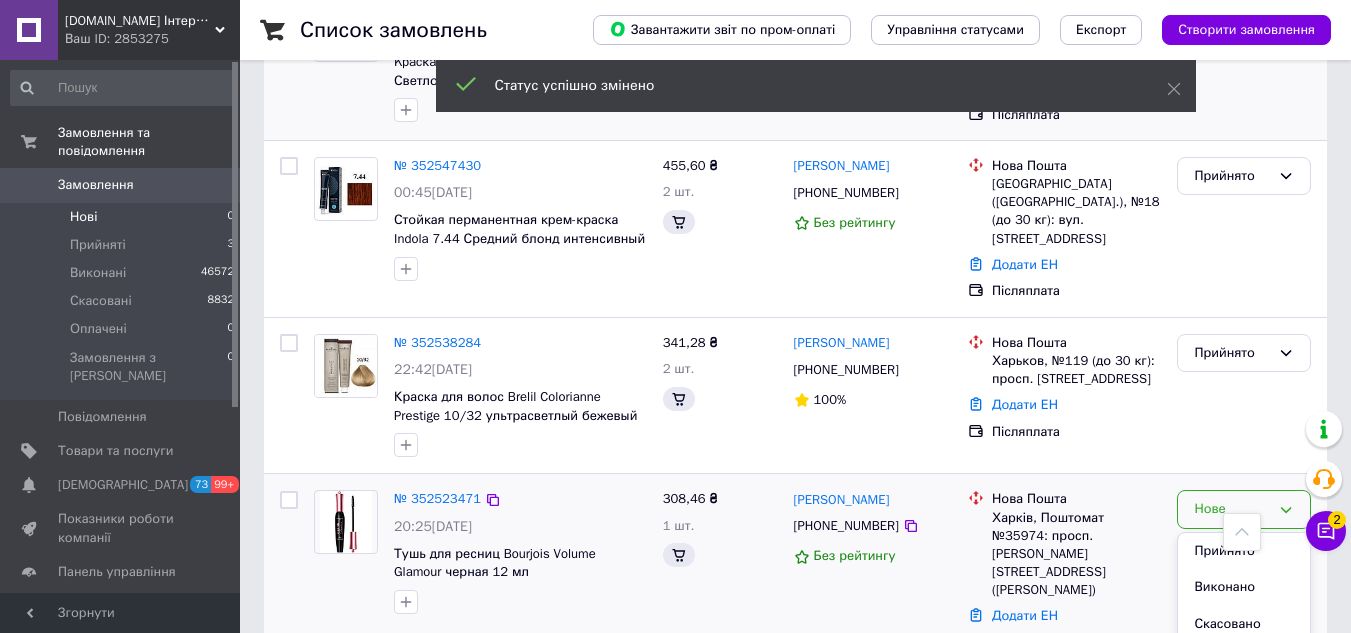 drag, startPoint x: 1216, startPoint y: 397, endPoint x: 1017, endPoint y: 386, distance: 199.30379 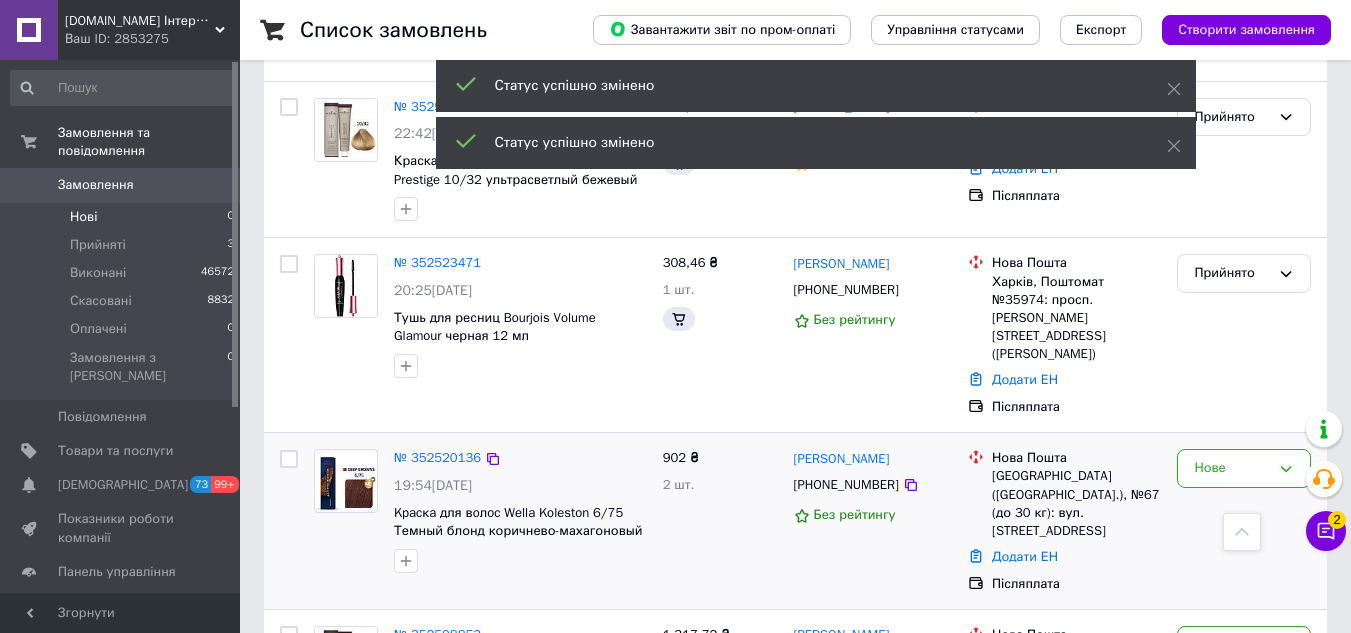 scroll, scrollTop: 1341, scrollLeft: 0, axis: vertical 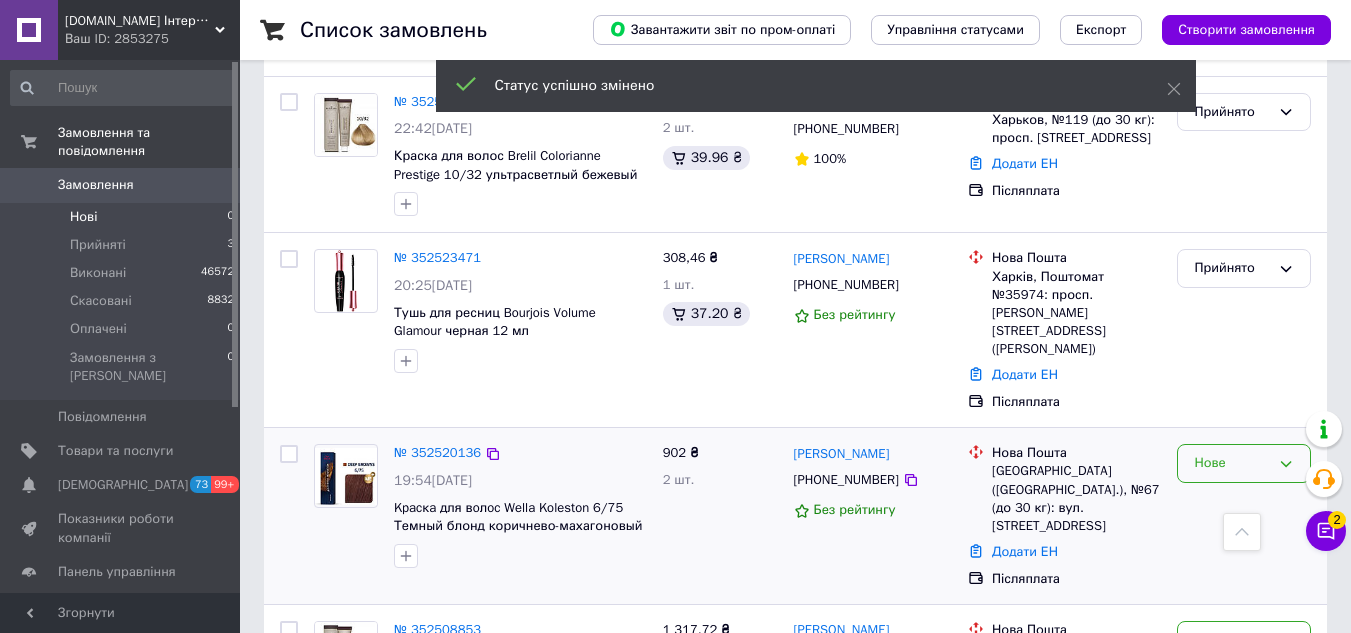 click on "Нове" at bounding box center (1232, 463) 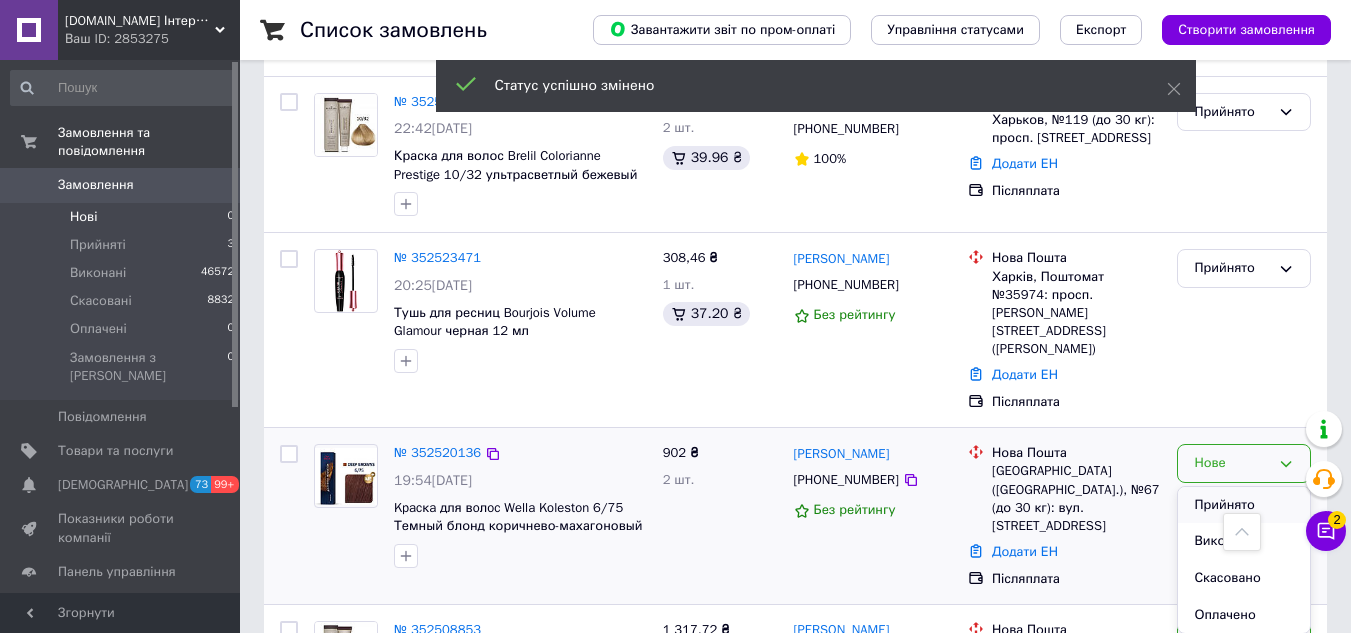 click on "Прийнято" at bounding box center [1244, 505] 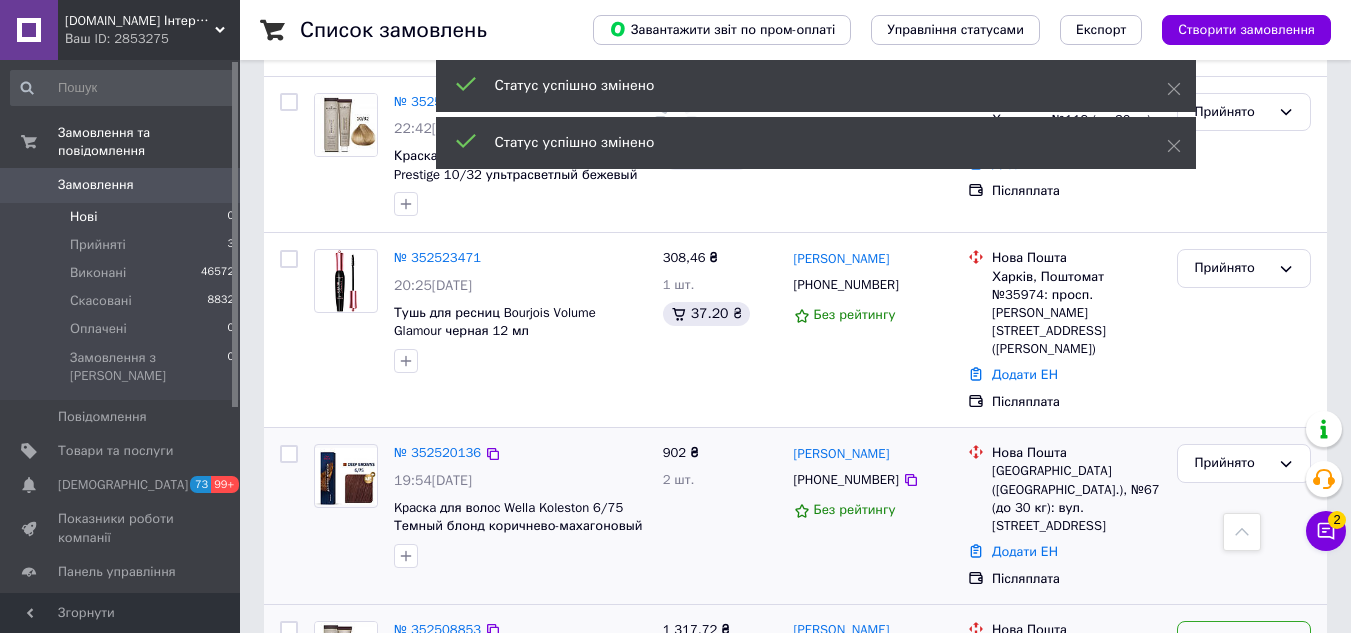 click on "Нове" at bounding box center [1232, 640] 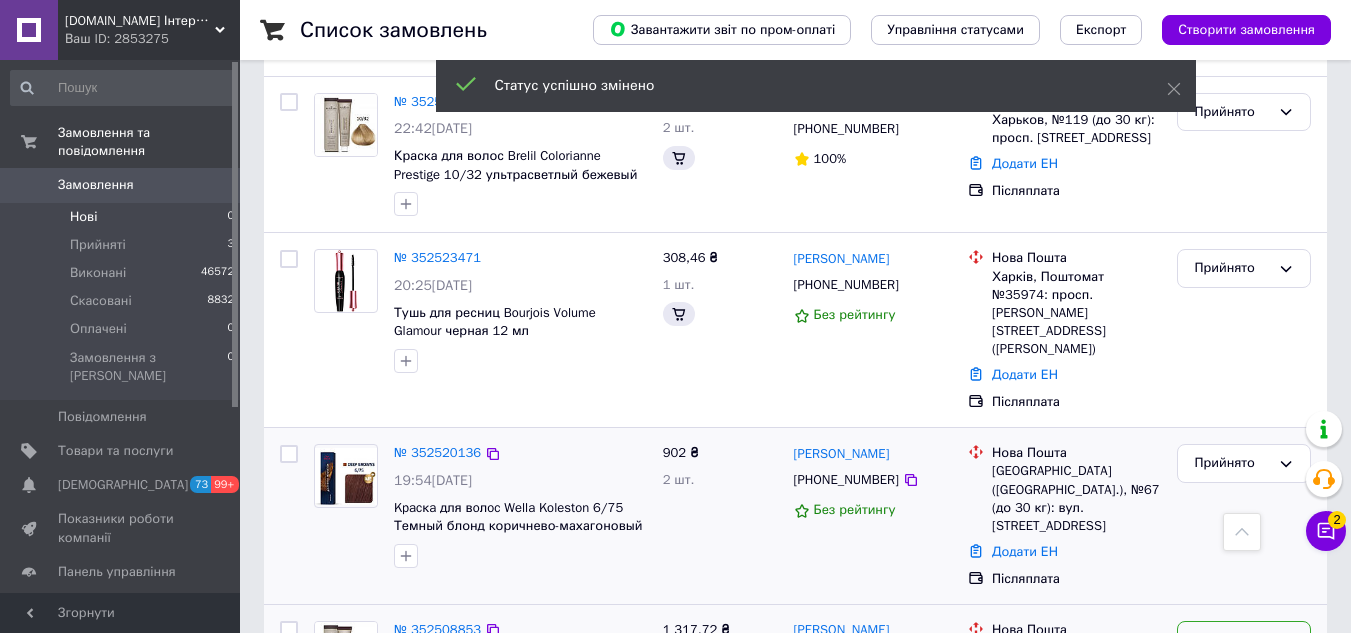 click on "Прийнято" at bounding box center [1244, 682] 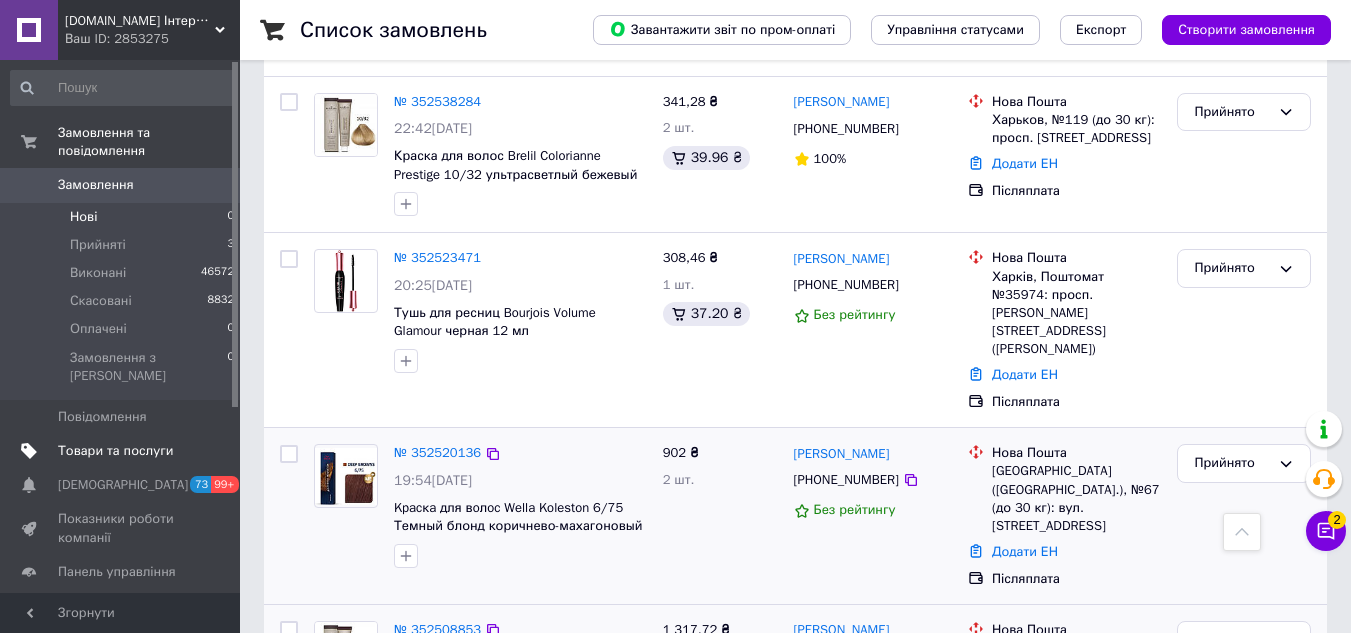 click on "Товари та послуги" at bounding box center (123, 451) 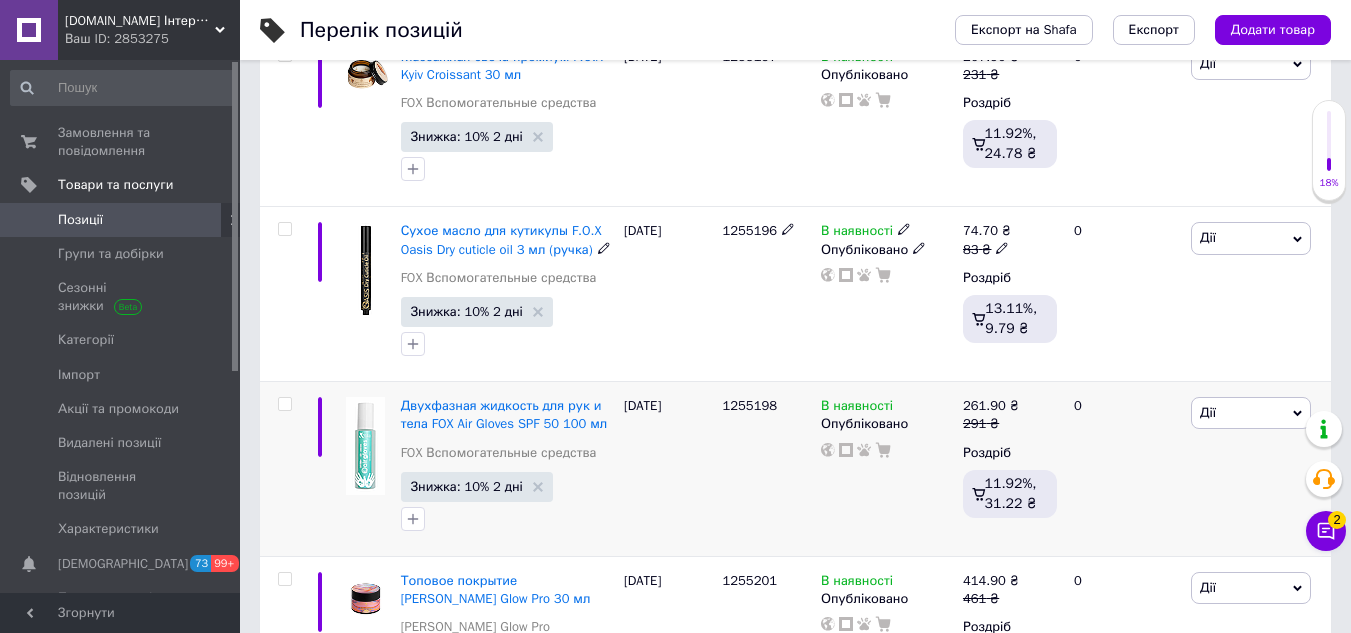 scroll, scrollTop: 400, scrollLeft: 0, axis: vertical 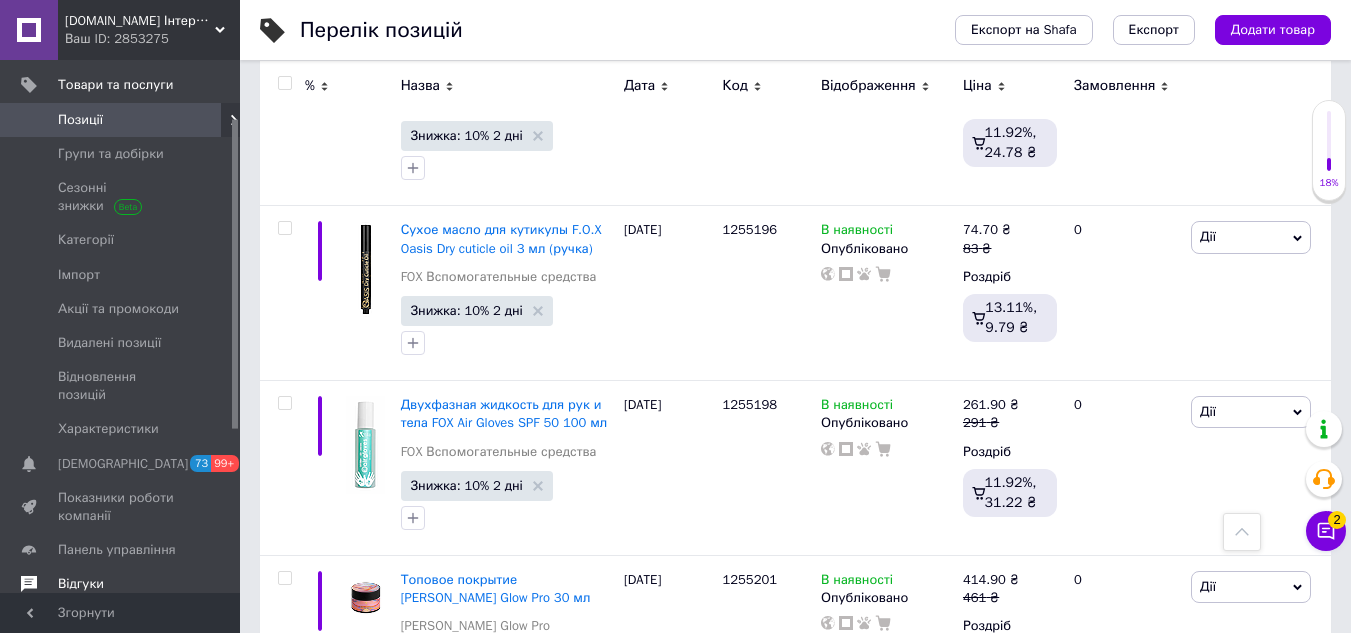 click on "Відгуки" at bounding box center [121, 584] 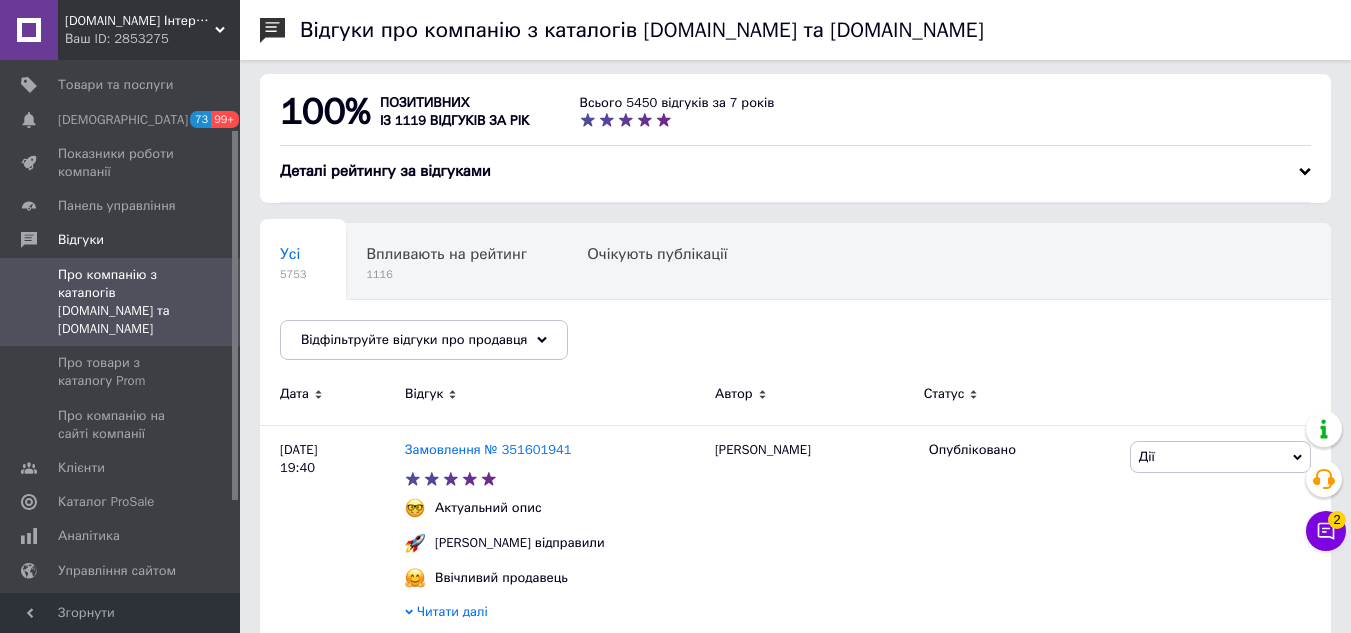 scroll, scrollTop: 100, scrollLeft: 0, axis: vertical 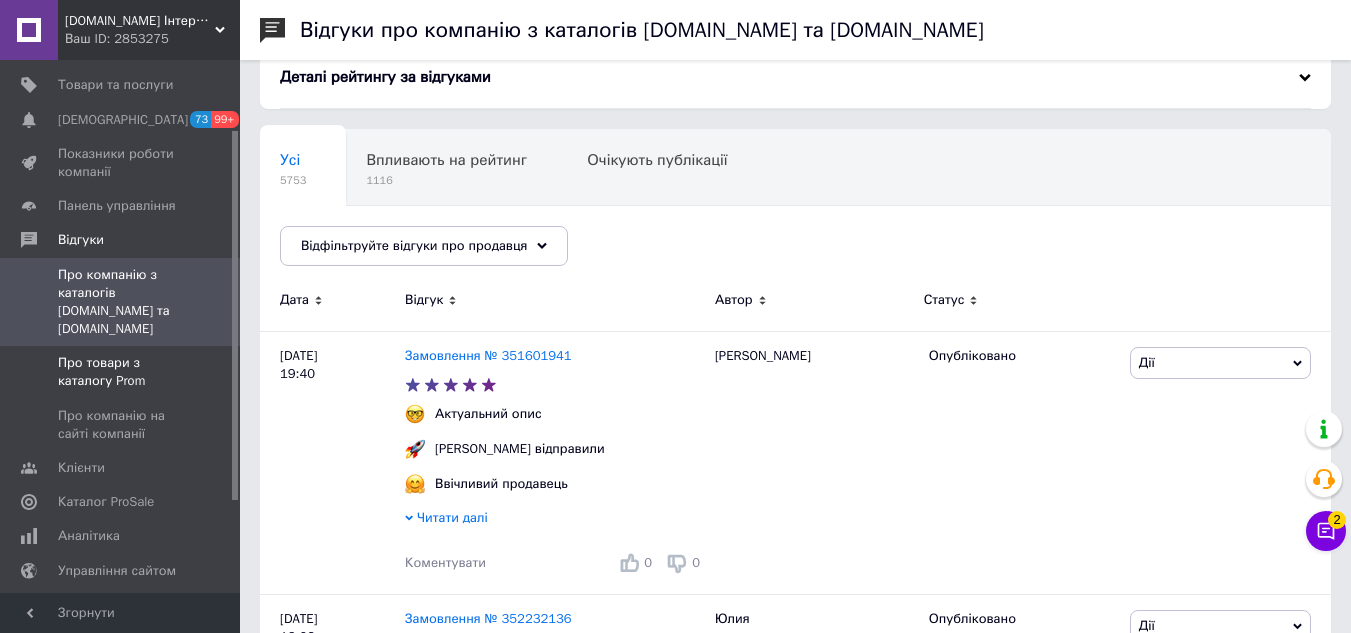 click on "Про товари з каталогу Prom" at bounding box center (121, 372) 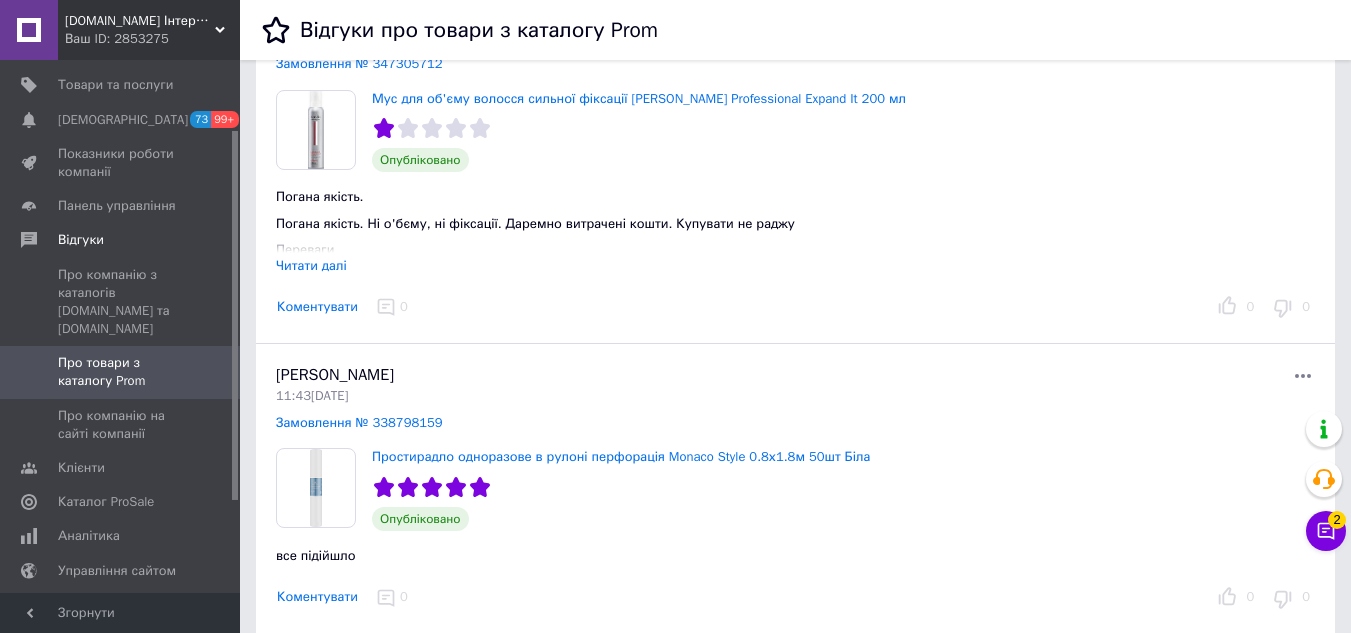 scroll, scrollTop: 2000, scrollLeft: 0, axis: vertical 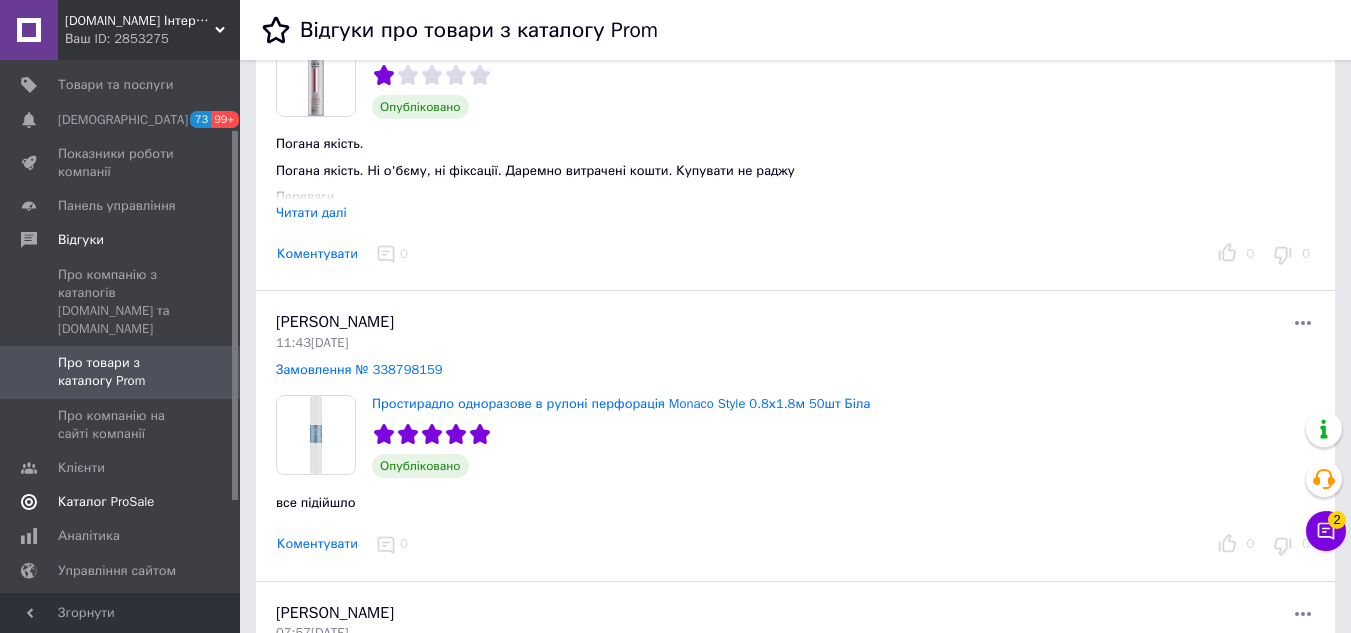 click on "Каталог ProSale" at bounding box center [106, 502] 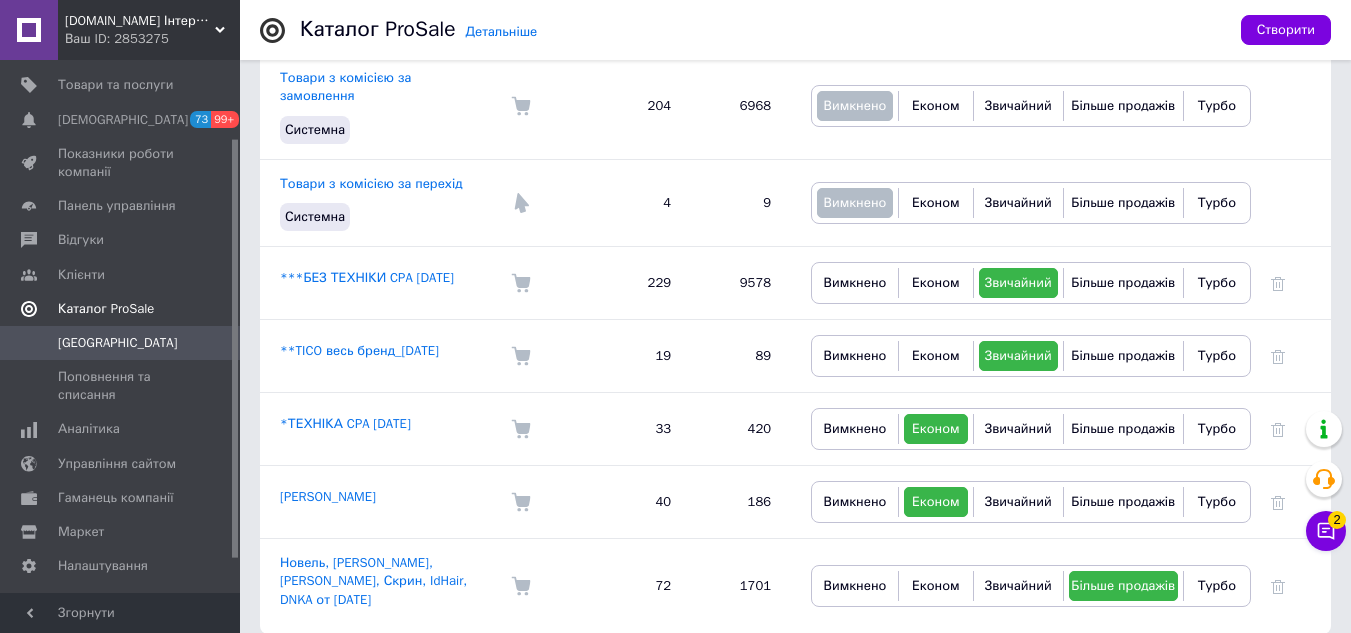 scroll, scrollTop: 244, scrollLeft: 0, axis: vertical 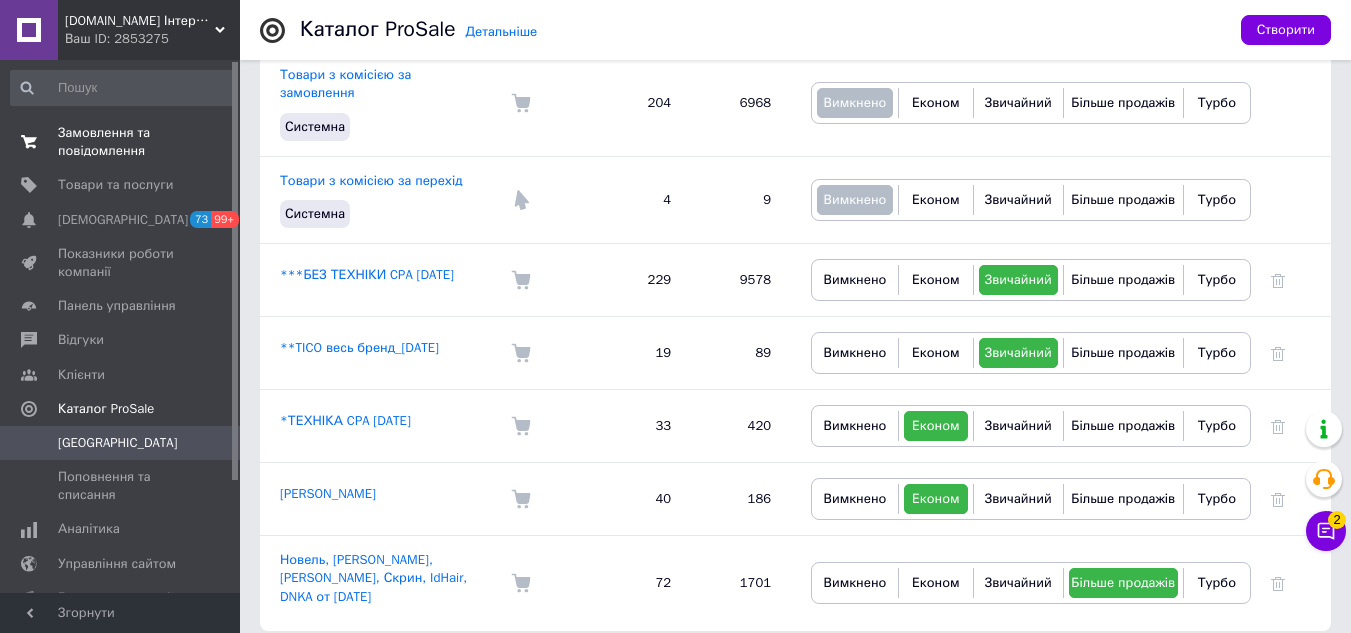 click on "Замовлення та повідомлення" at bounding box center [121, 142] 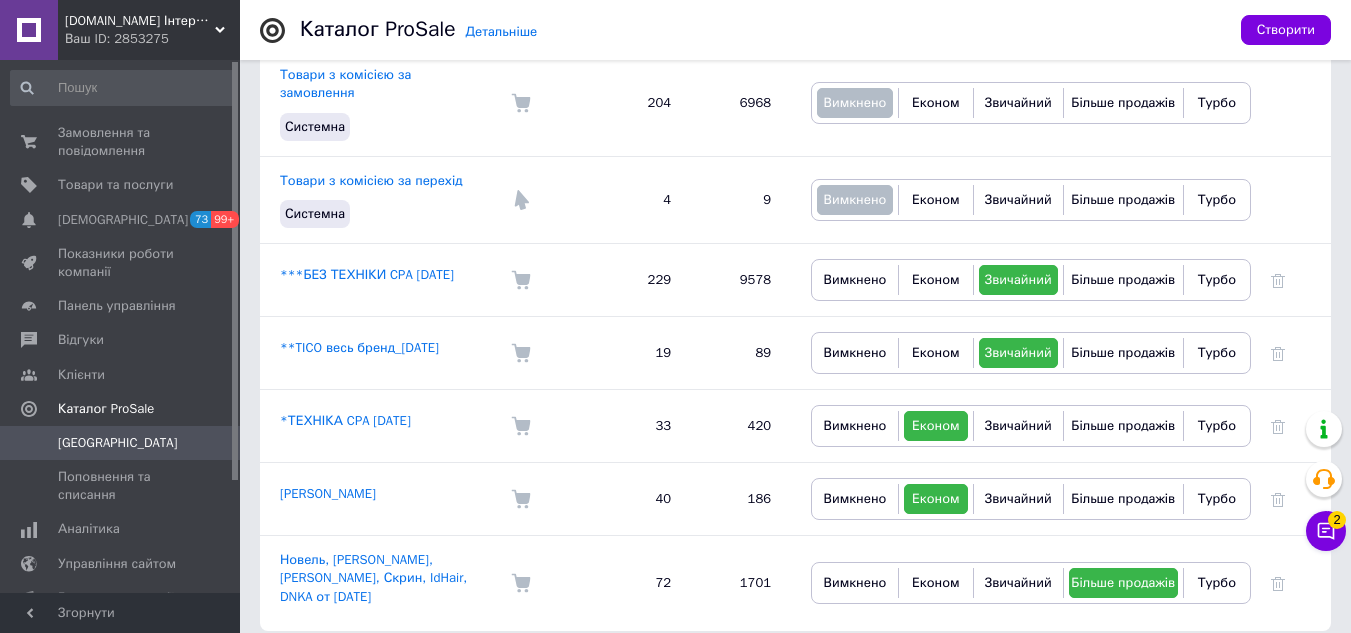 scroll, scrollTop: 0, scrollLeft: 0, axis: both 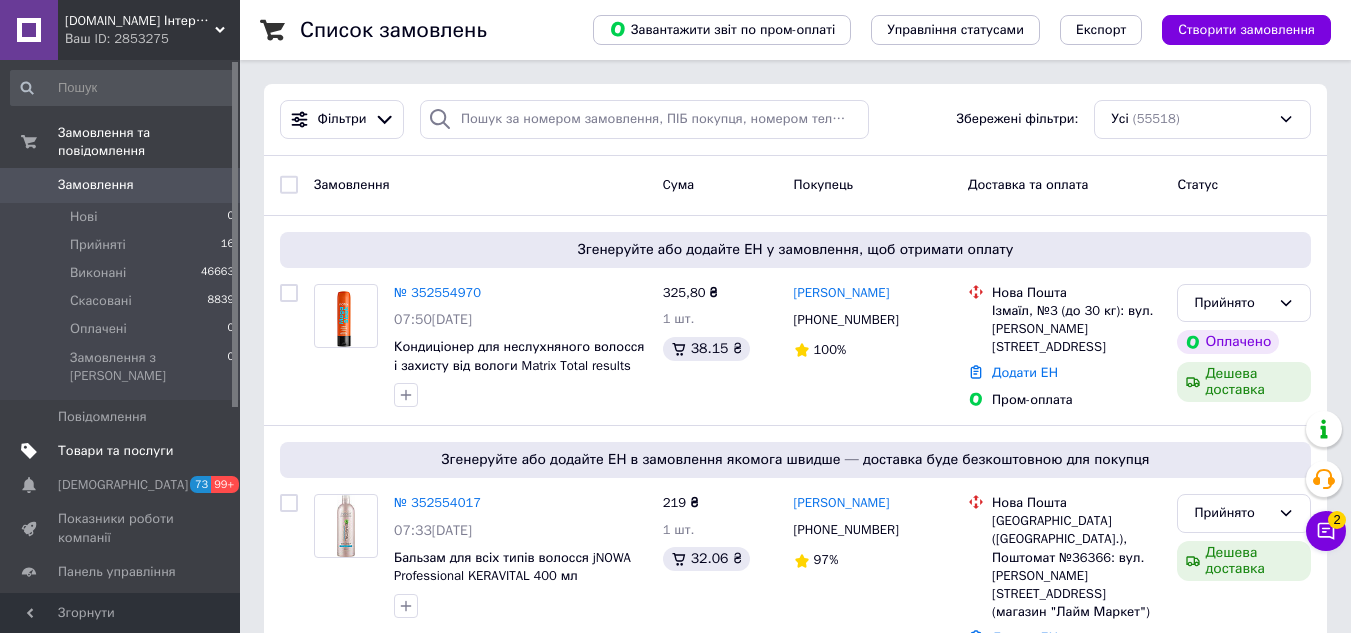drag, startPoint x: 144, startPoint y: 400, endPoint x: 150, endPoint y: 417, distance: 18.027756 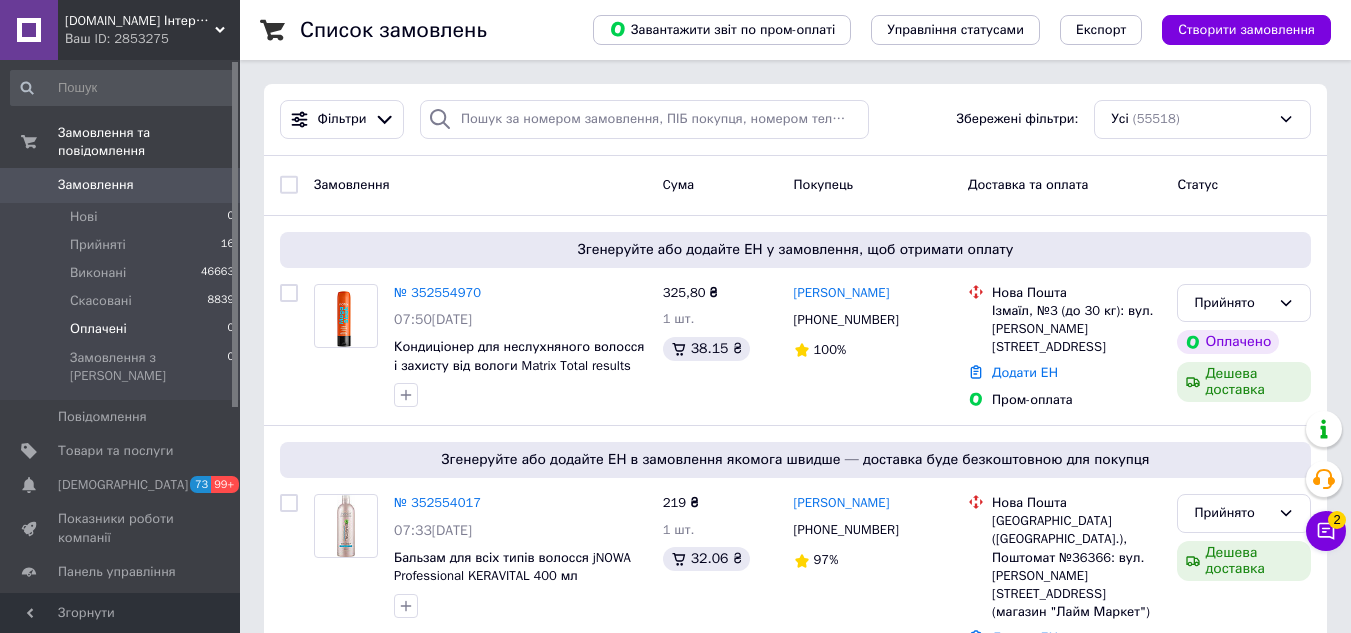click on "Нові 0" at bounding box center [123, 217] 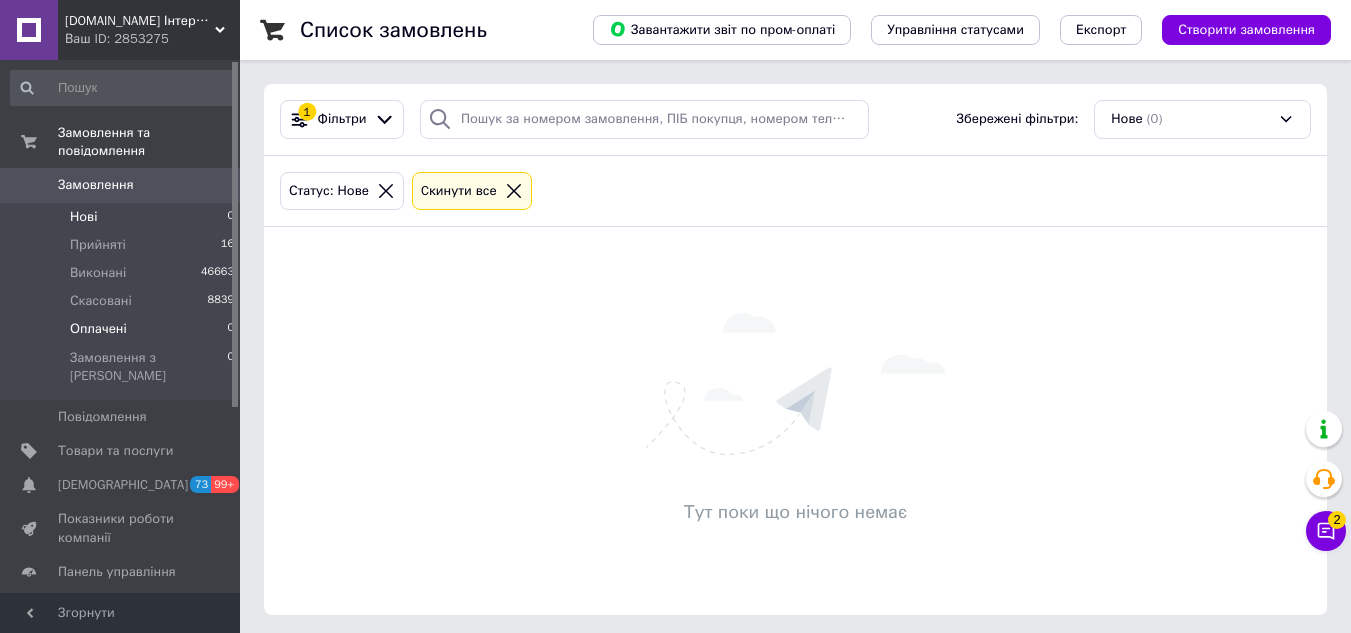 click on "Оплачені" at bounding box center [98, 329] 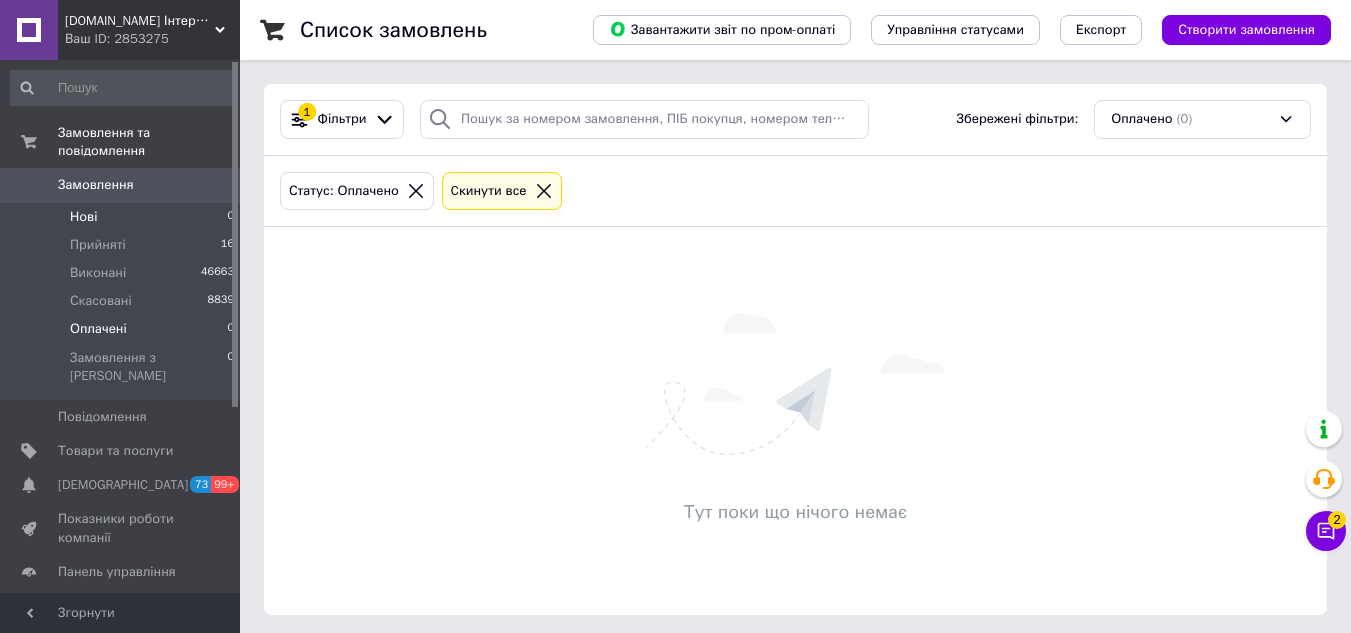 click on "Нові 0" at bounding box center (123, 217) 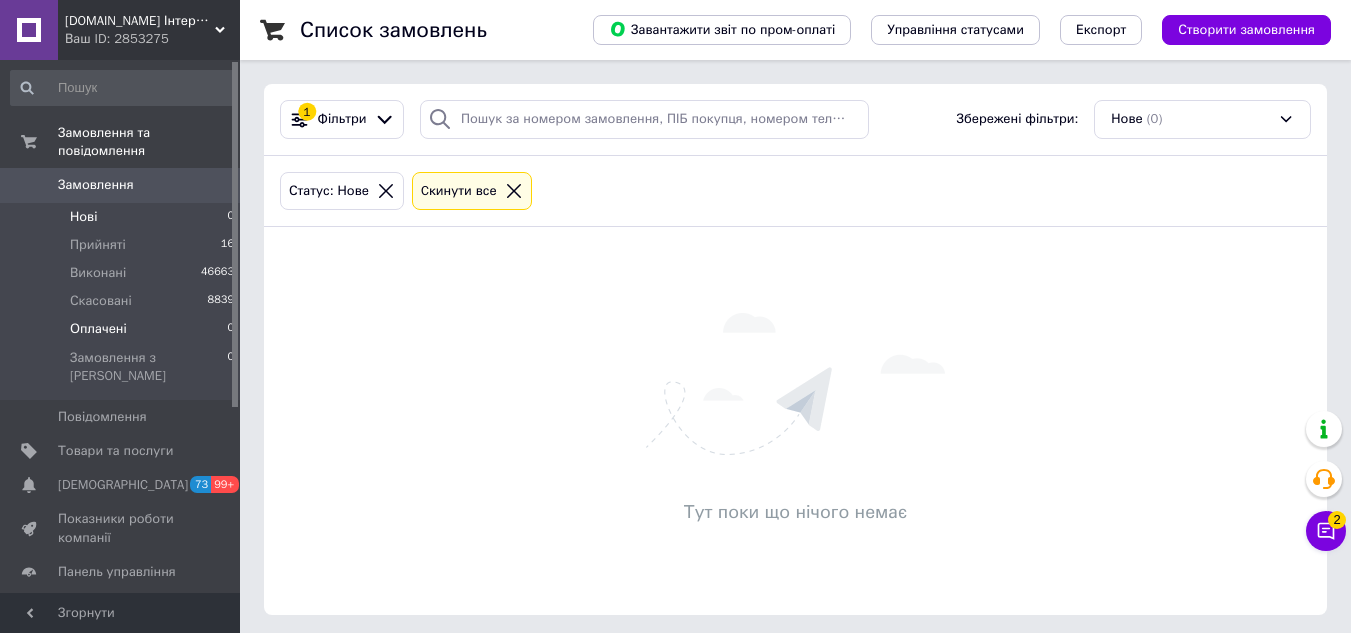 click on "Оплачені 0" at bounding box center (123, 329) 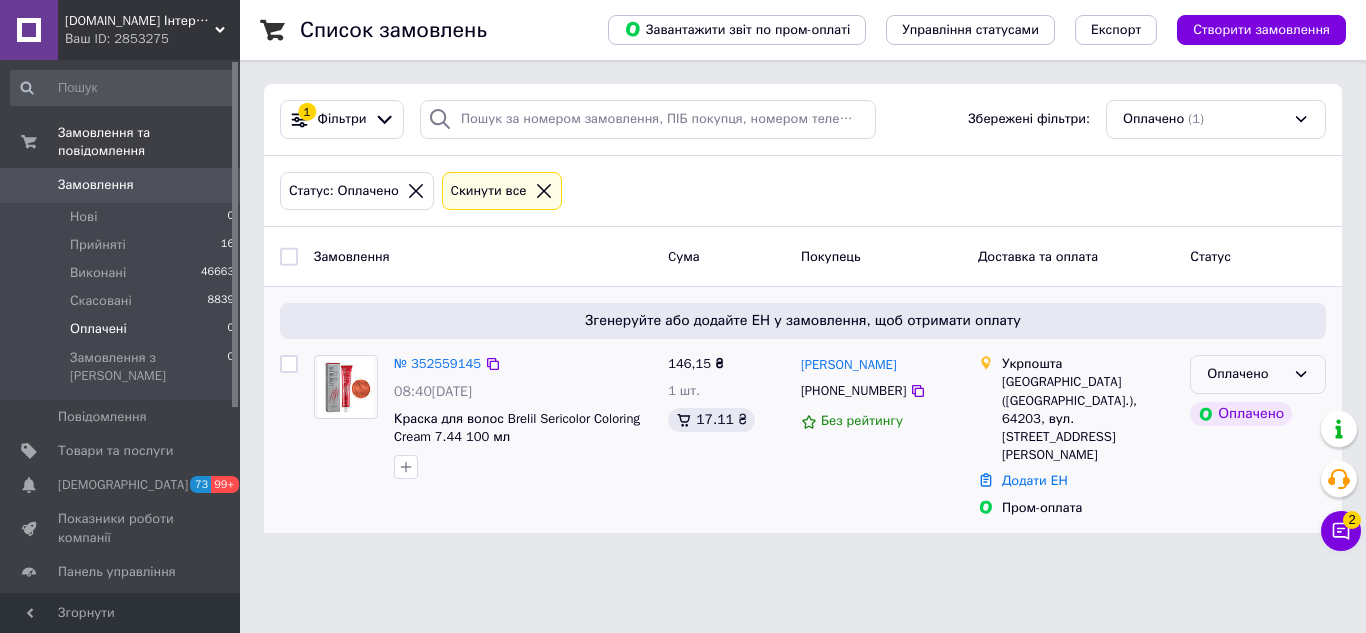 click 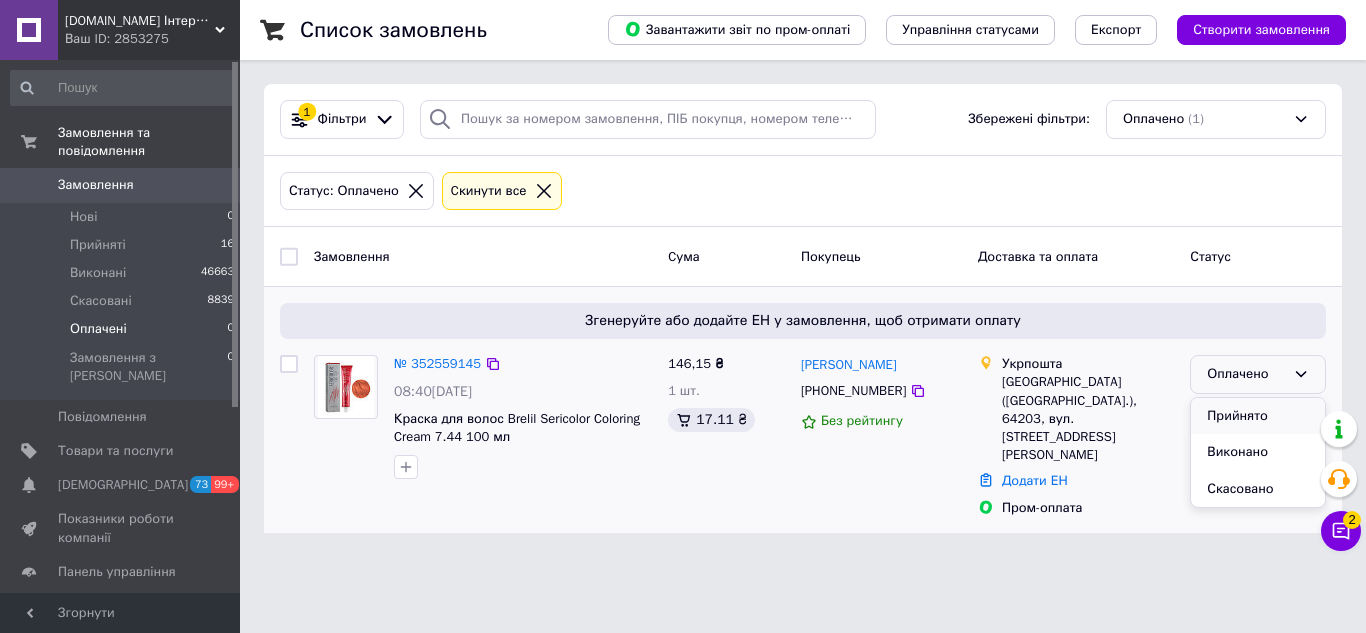 click on "Прийнято" at bounding box center [1258, 416] 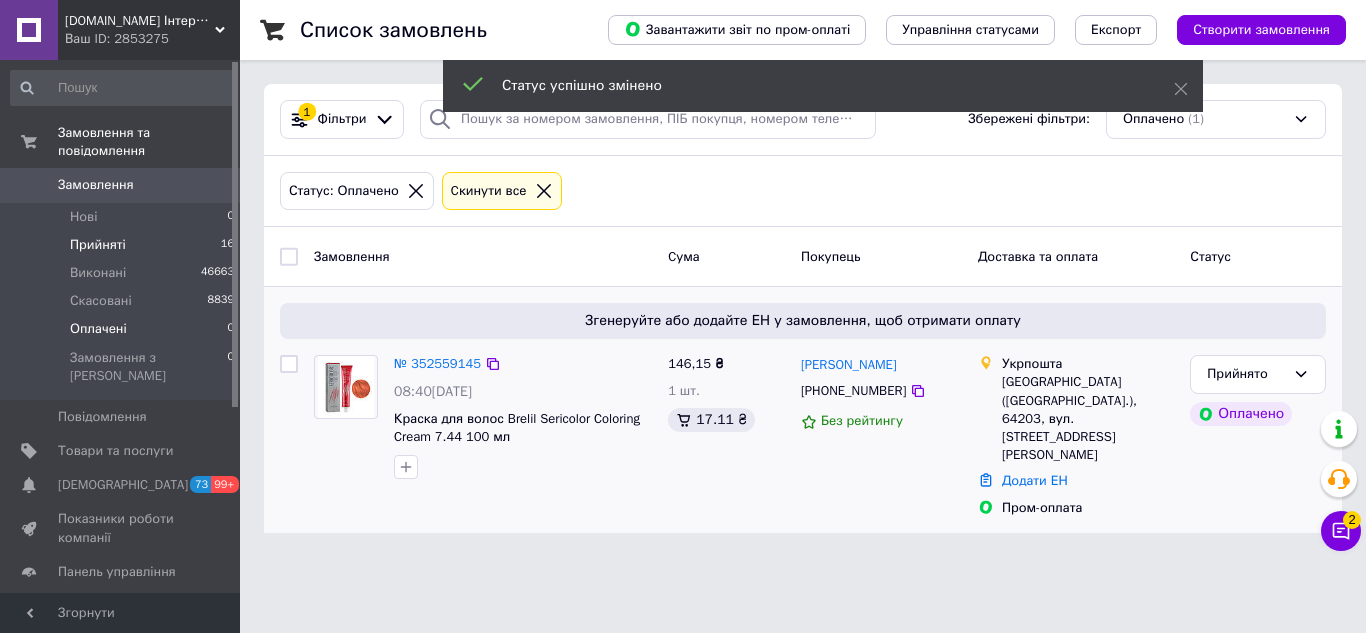 click on "Прийняті" at bounding box center (98, 245) 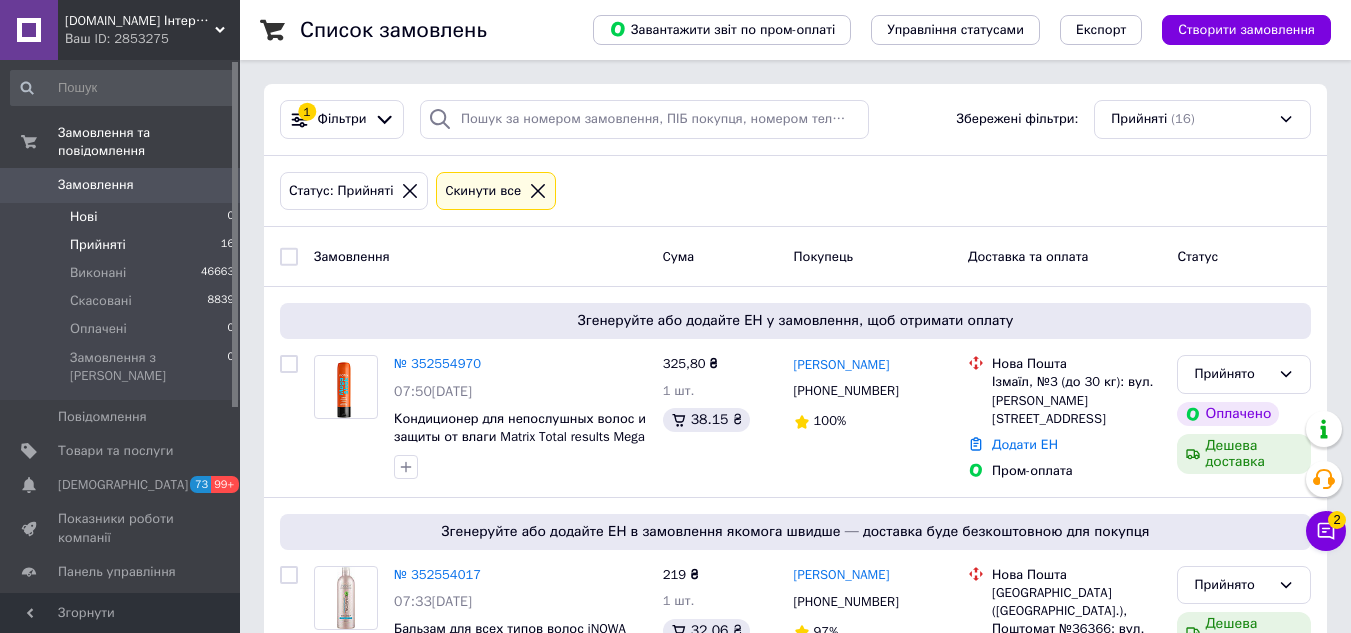 click on "Нові 0" at bounding box center [123, 217] 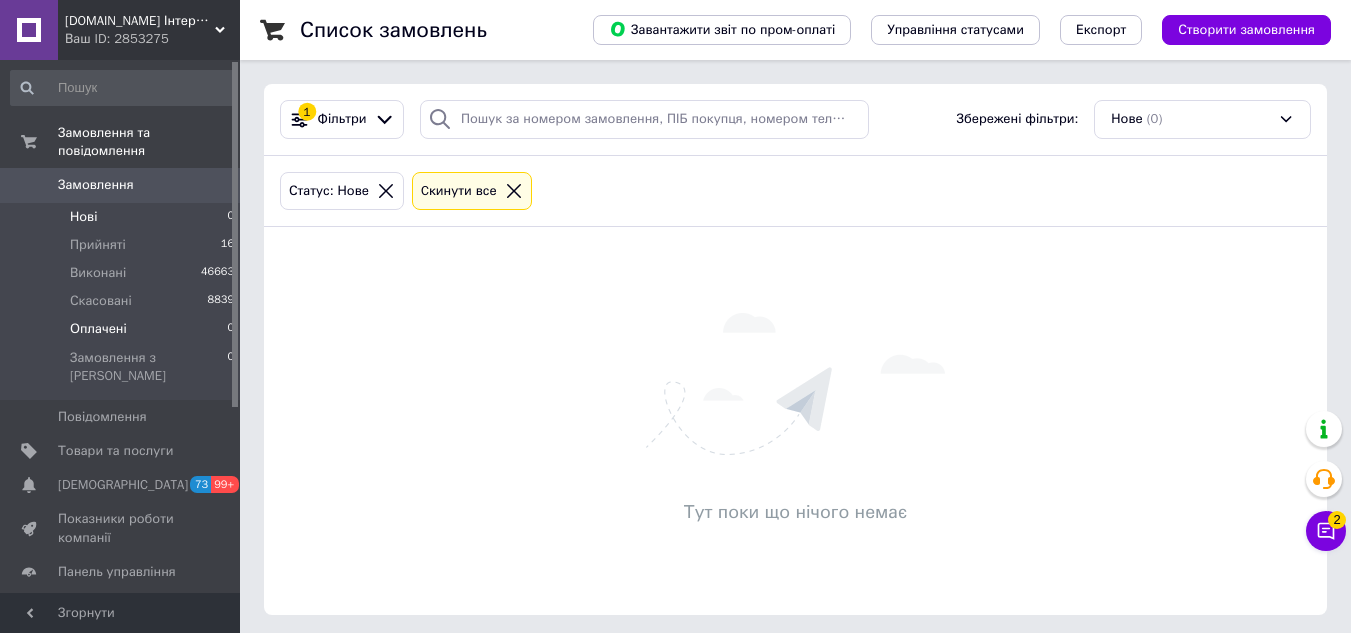 click on "Оплачені 0" at bounding box center (123, 329) 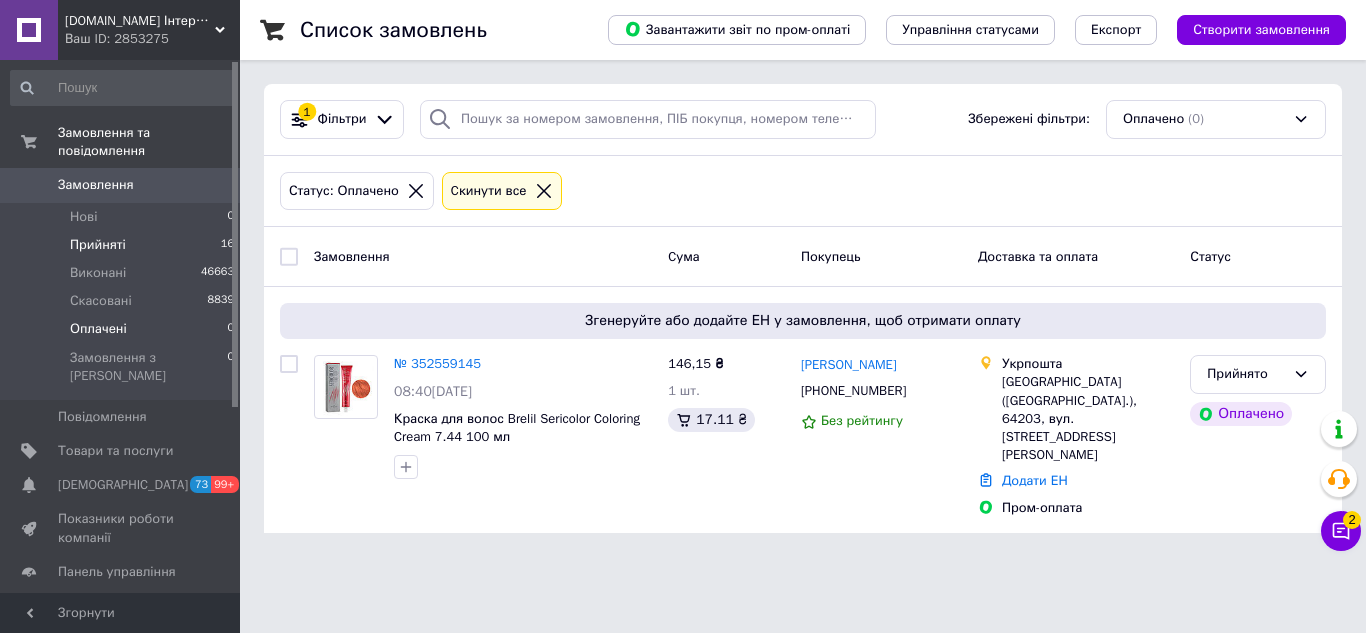 click on "Прийняті" at bounding box center [98, 245] 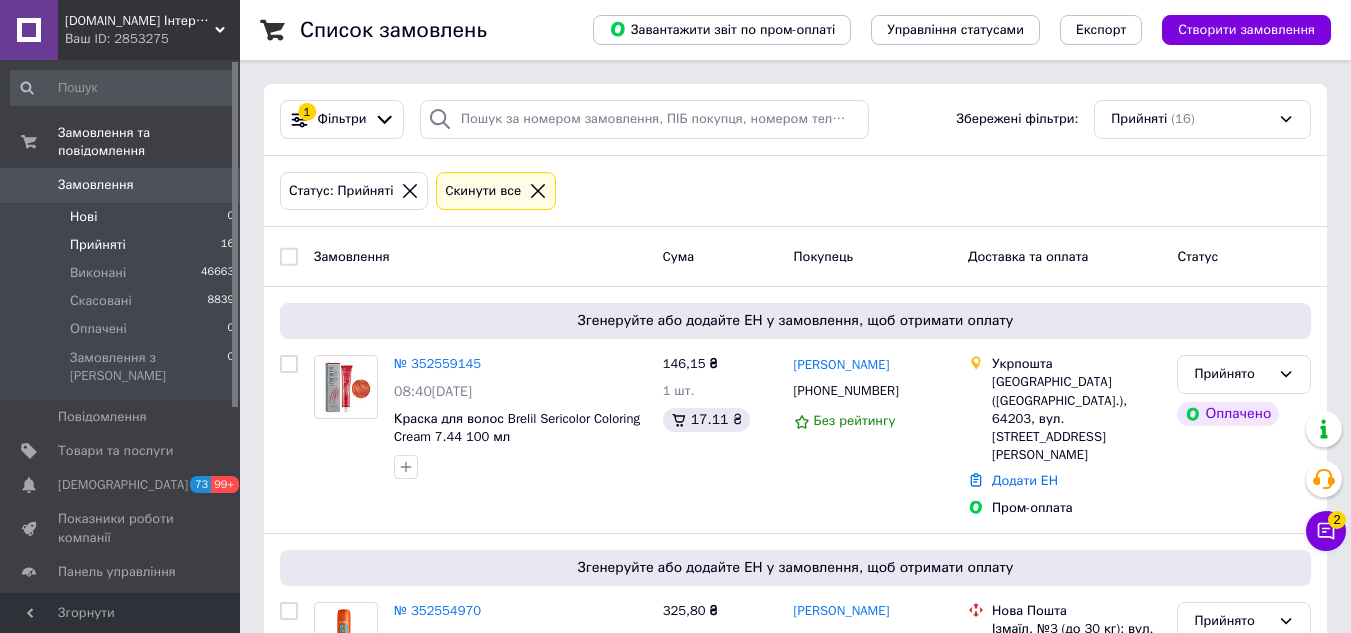 click on "Нові 0" at bounding box center [123, 217] 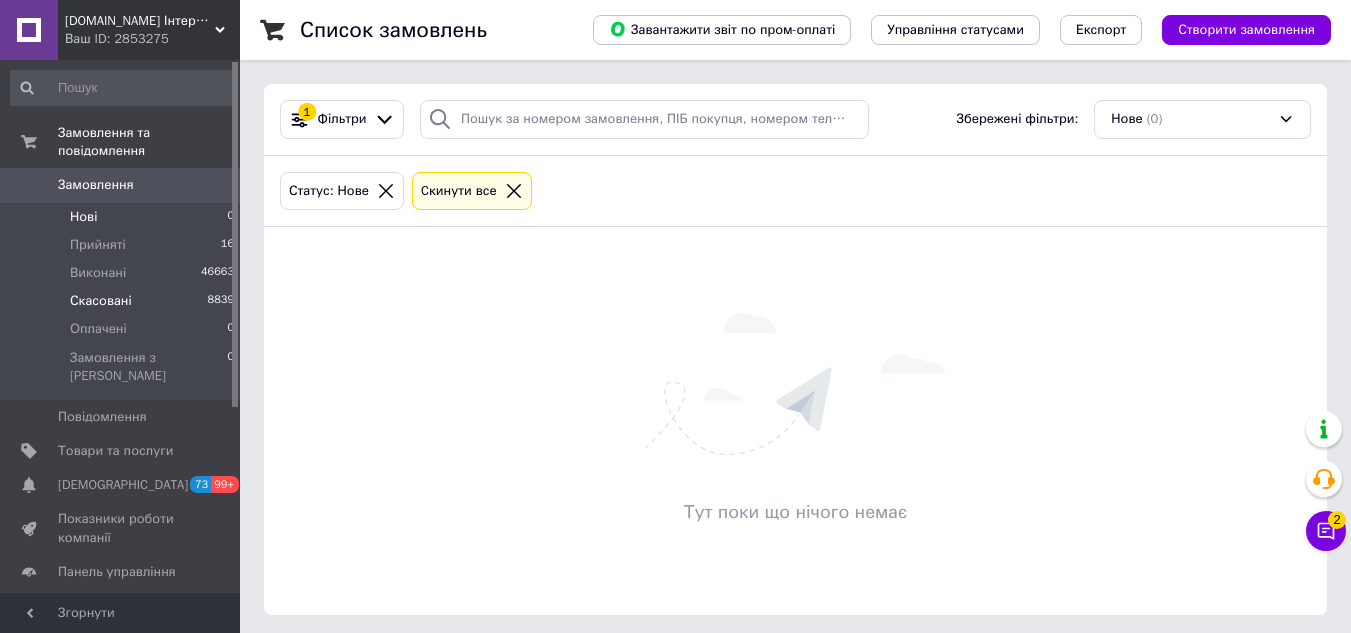 drag, startPoint x: 105, startPoint y: 310, endPoint x: 106, endPoint y: 279, distance: 31.016125 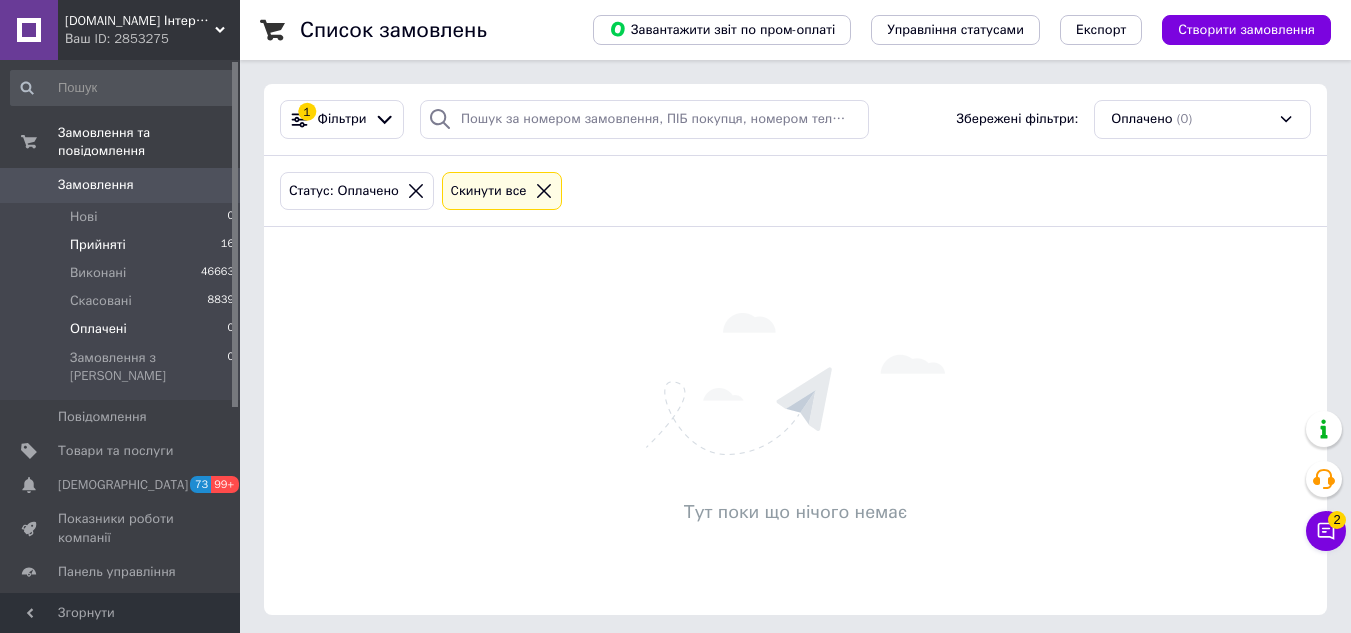 click on "Прийняті 16" at bounding box center (123, 245) 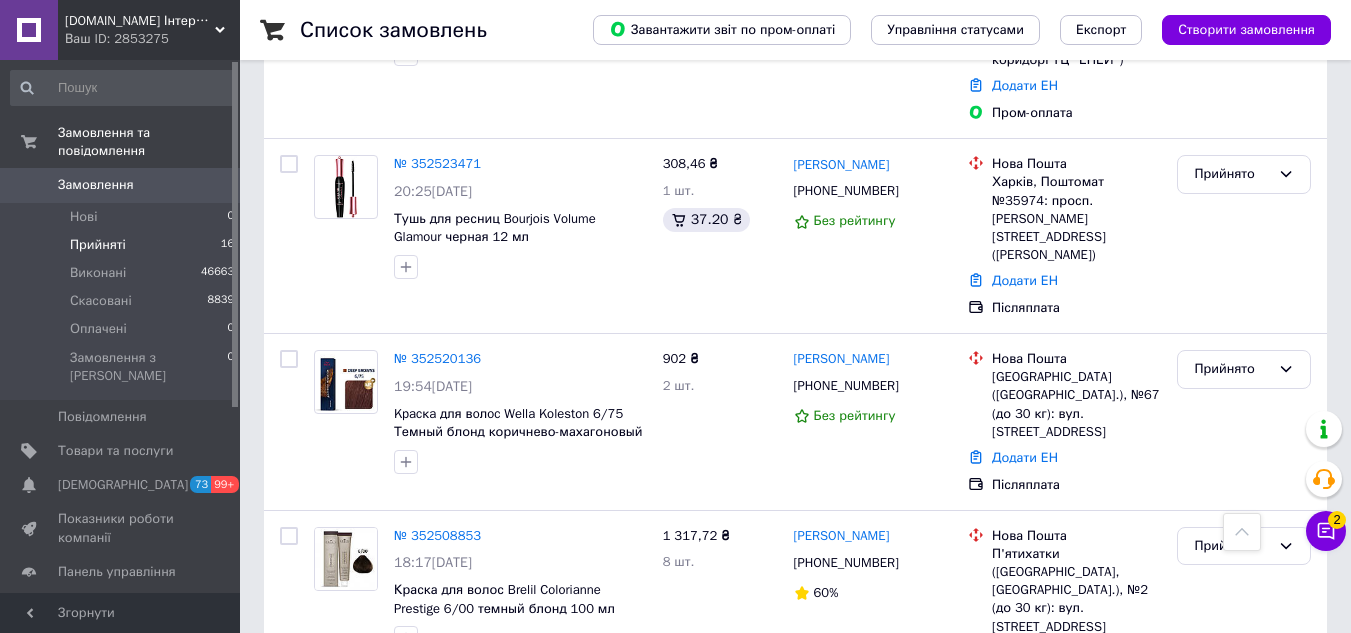 scroll, scrollTop: 2978, scrollLeft: 0, axis: vertical 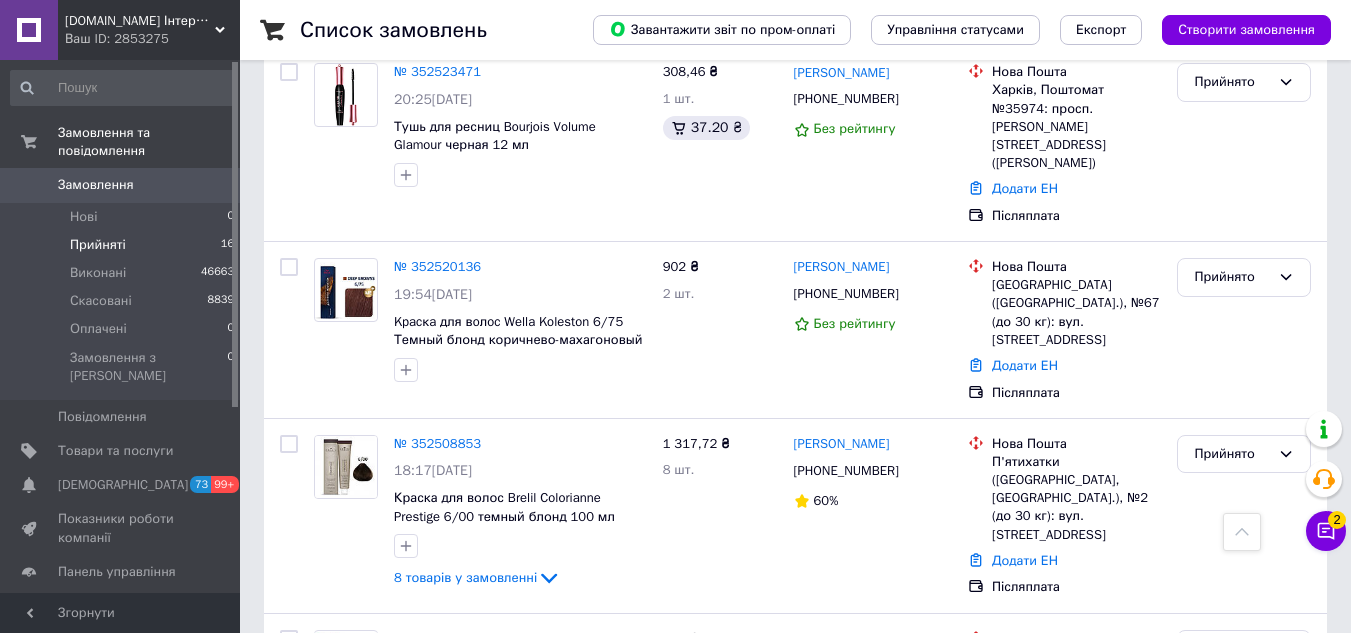 click on "Прийнято" at bounding box center [1232, 807] 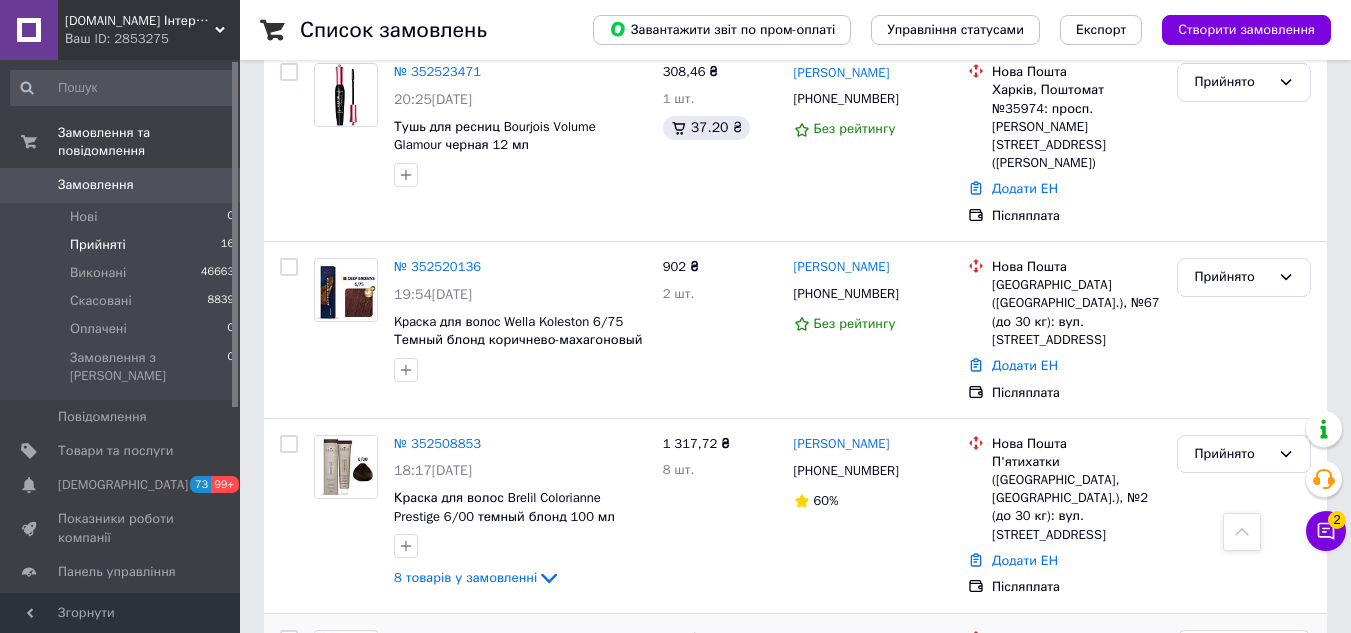 click on "Скасовано" at bounding box center (1244, 885) 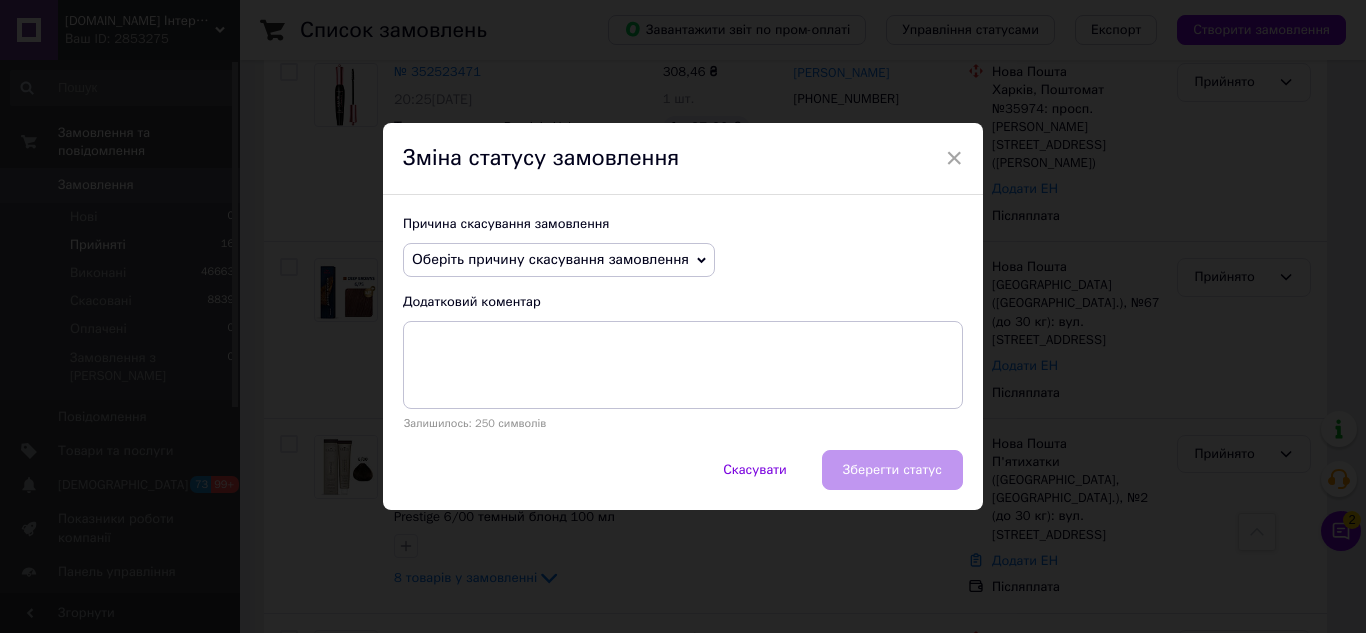 click on "Причина скасування замовлення Оберіть причину скасування замовлення Немає в наявності Немає різновиду товару Оплата не надійшла На прохання покупця Замовлення-дублікат Не виходить додзвонитися Інше Додатковий коментар Залишилось: 250 символів" at bounding box center (683, 322) 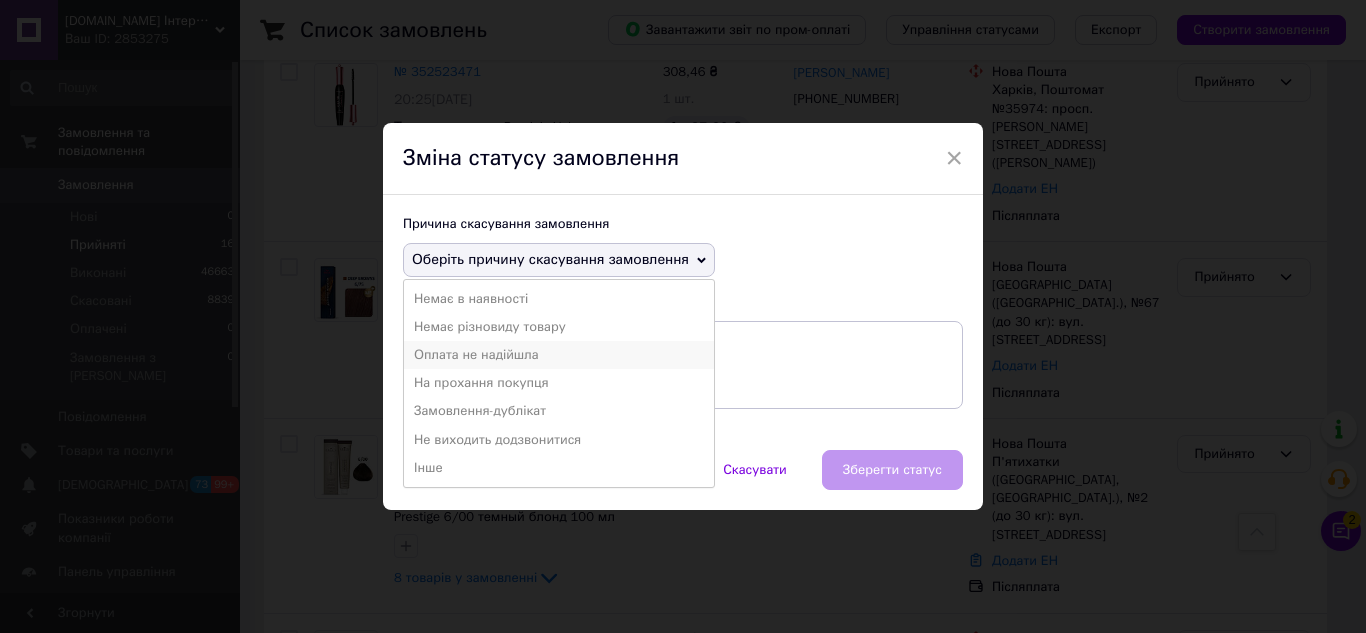 click on "Оплата не надійшла" at bounding box center (559, 355) 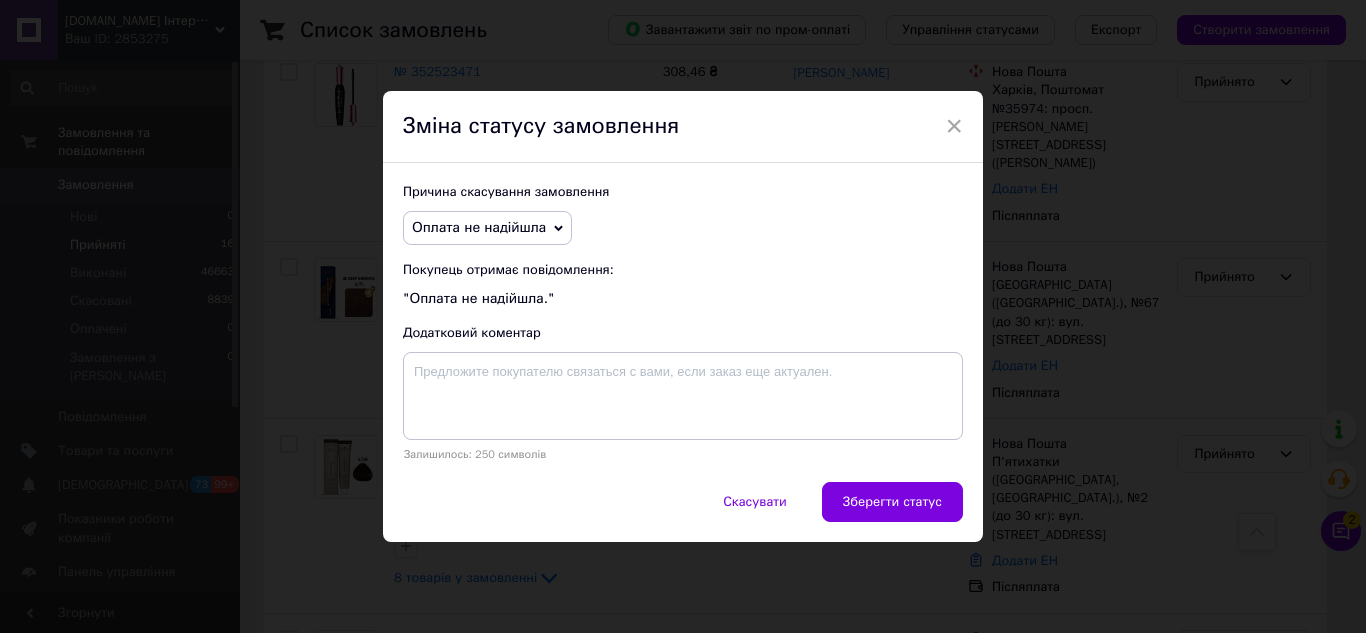 click on "Зберегти статус" at bounding box center [892, 502] 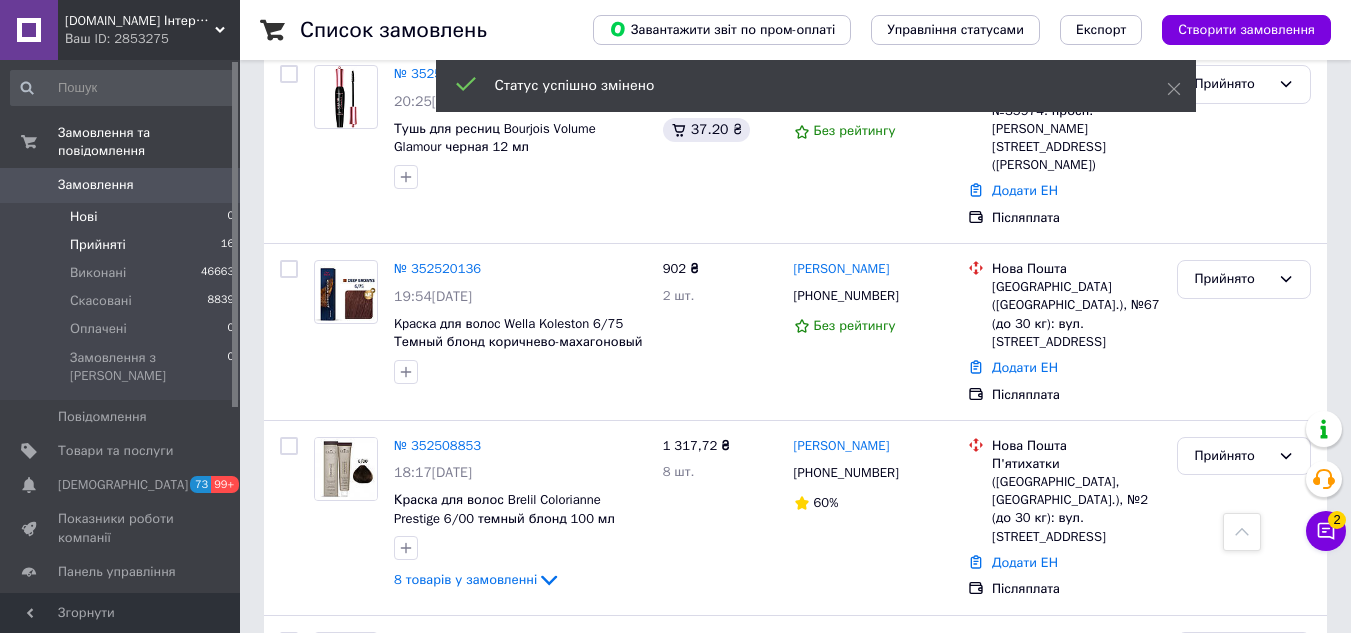 scroll, scrollTop: 2476, scrollLeft: 0, axis: vertical 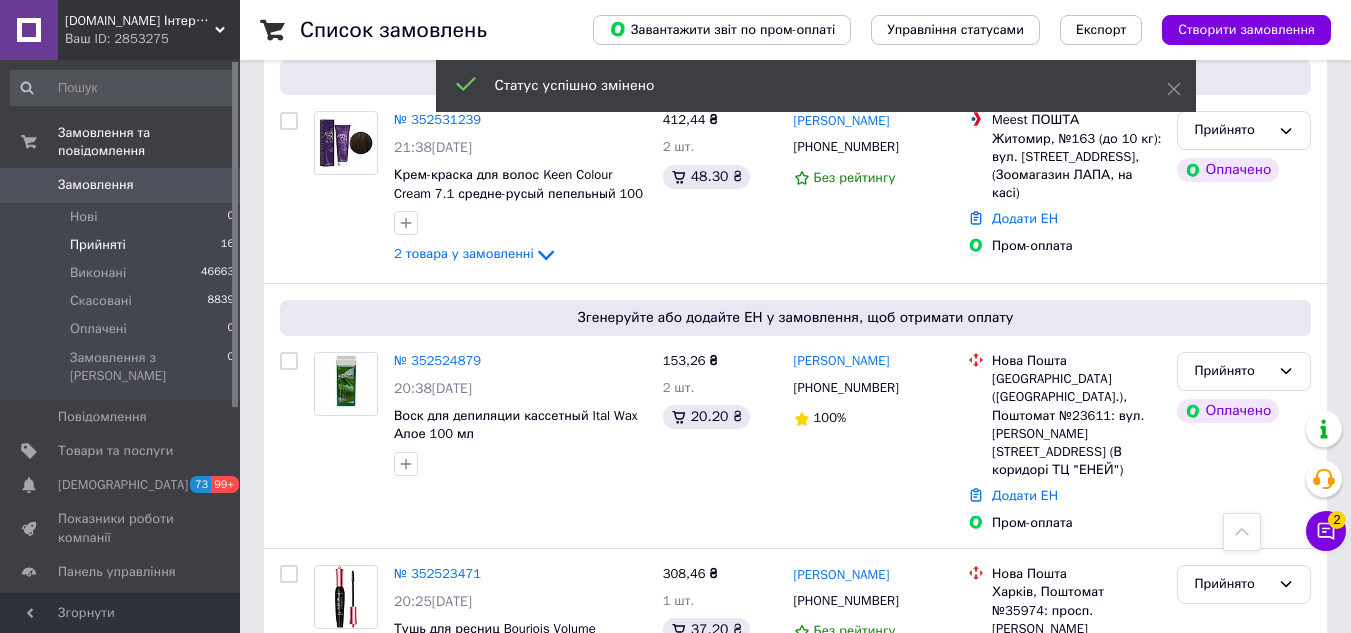 click on "Замовлення" at bounding box center [96, 185] 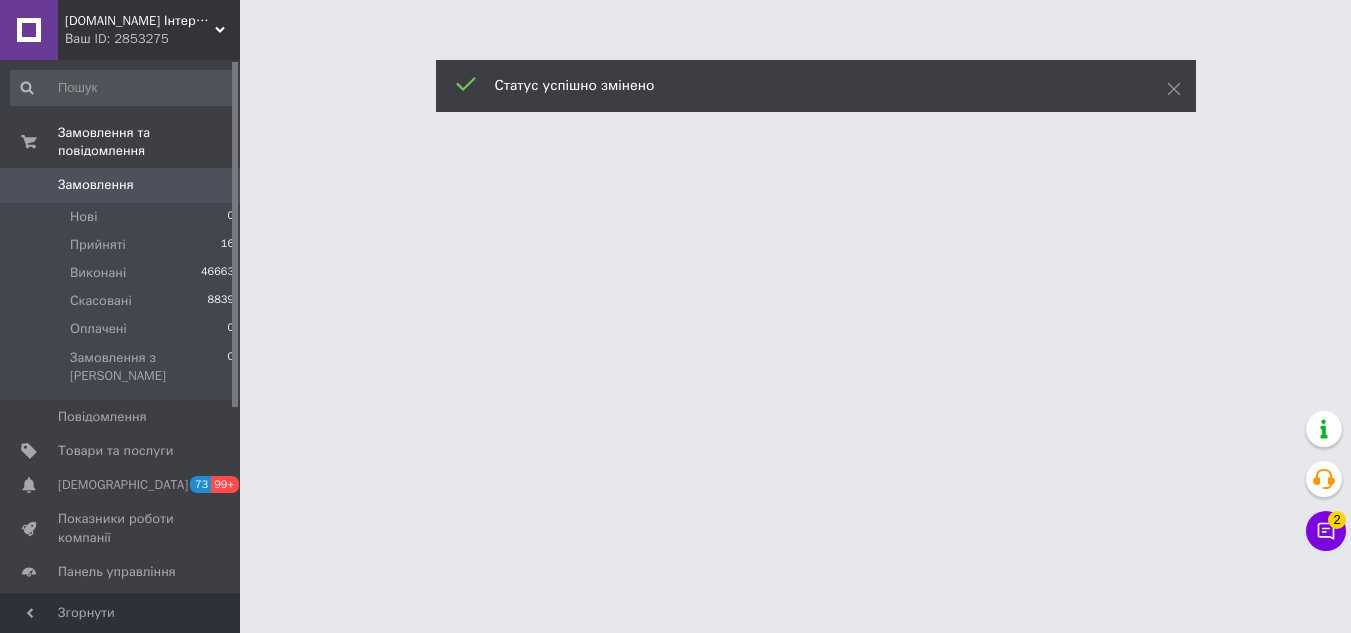scroll, scrollTop: 0, scrollLeft: 0, axis: both 